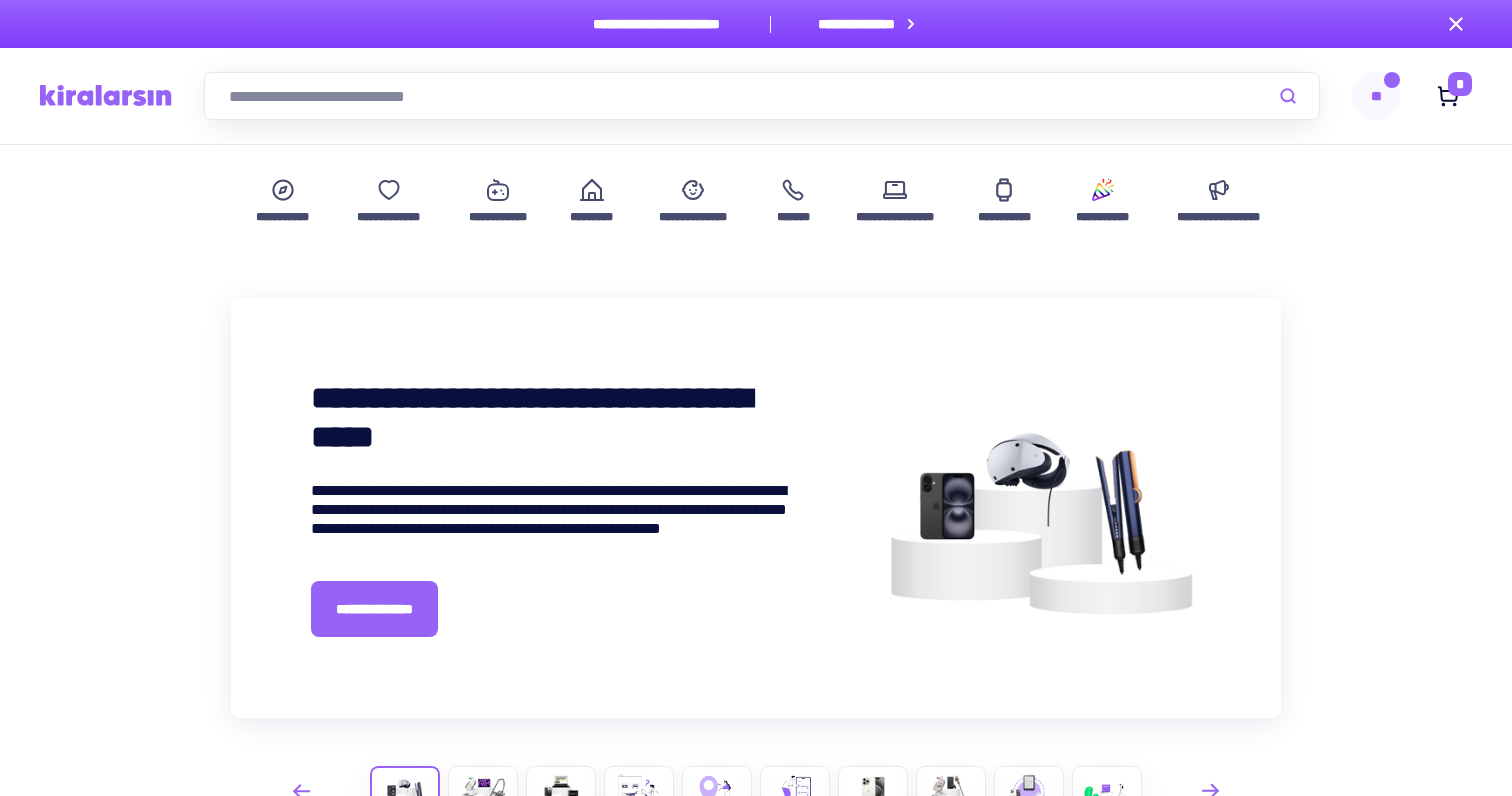 scroll, scrollTop: 0, scrollLeft: 0, axis: both 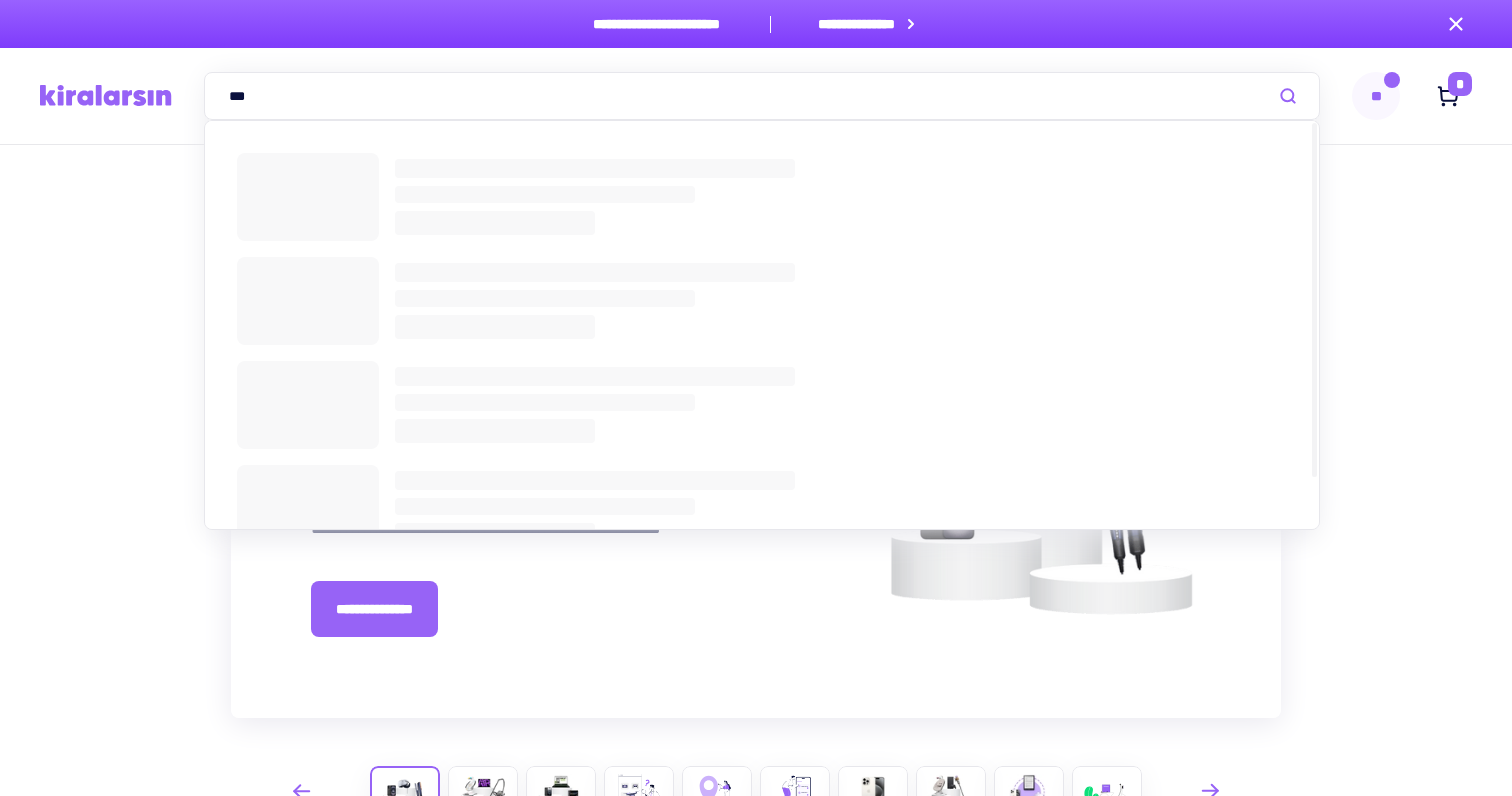 type on "***" 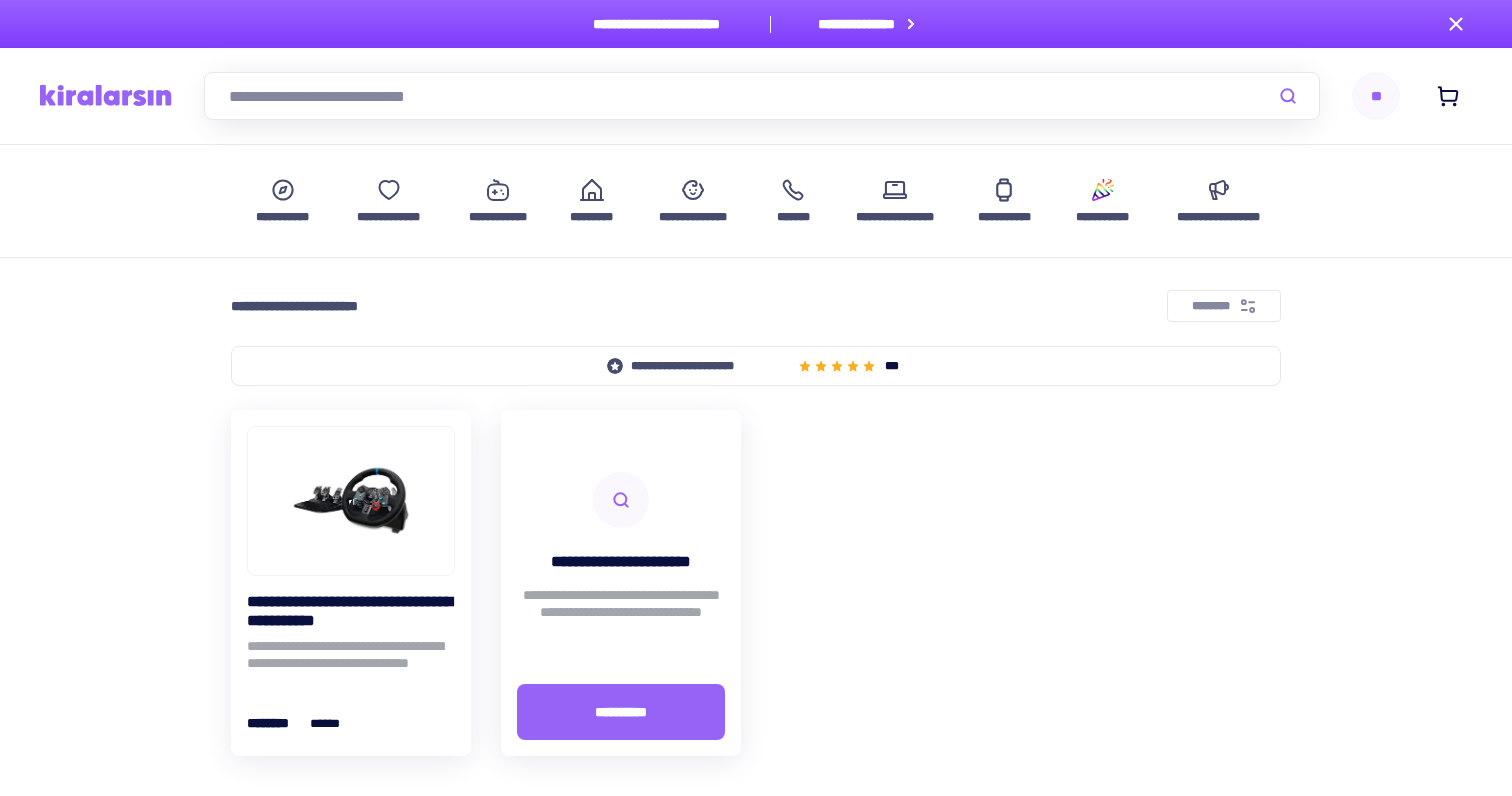 scroll, scrollTop: 0, scrollLeft: 0, axis: both 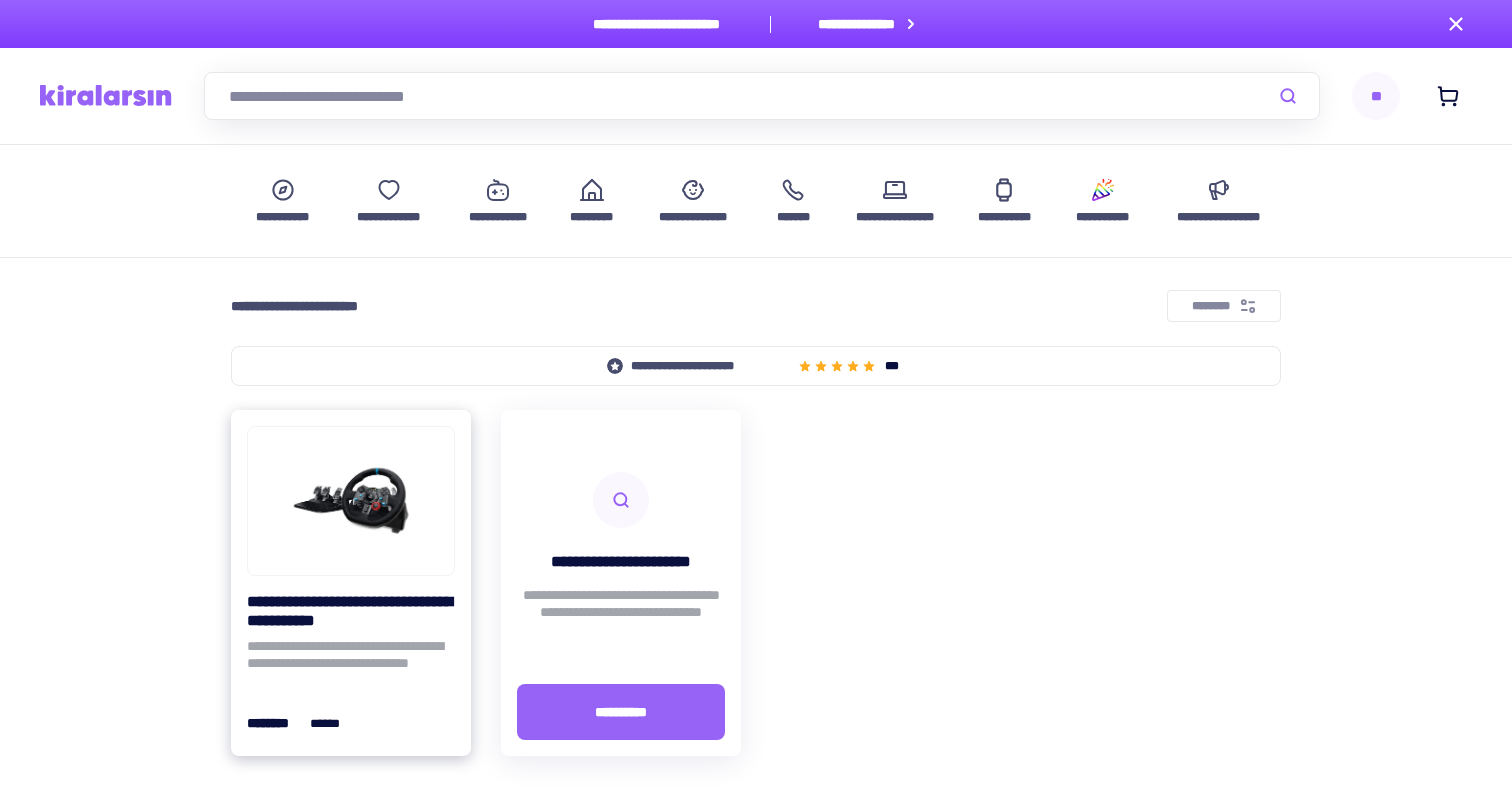click at bounding box center (351, 501) 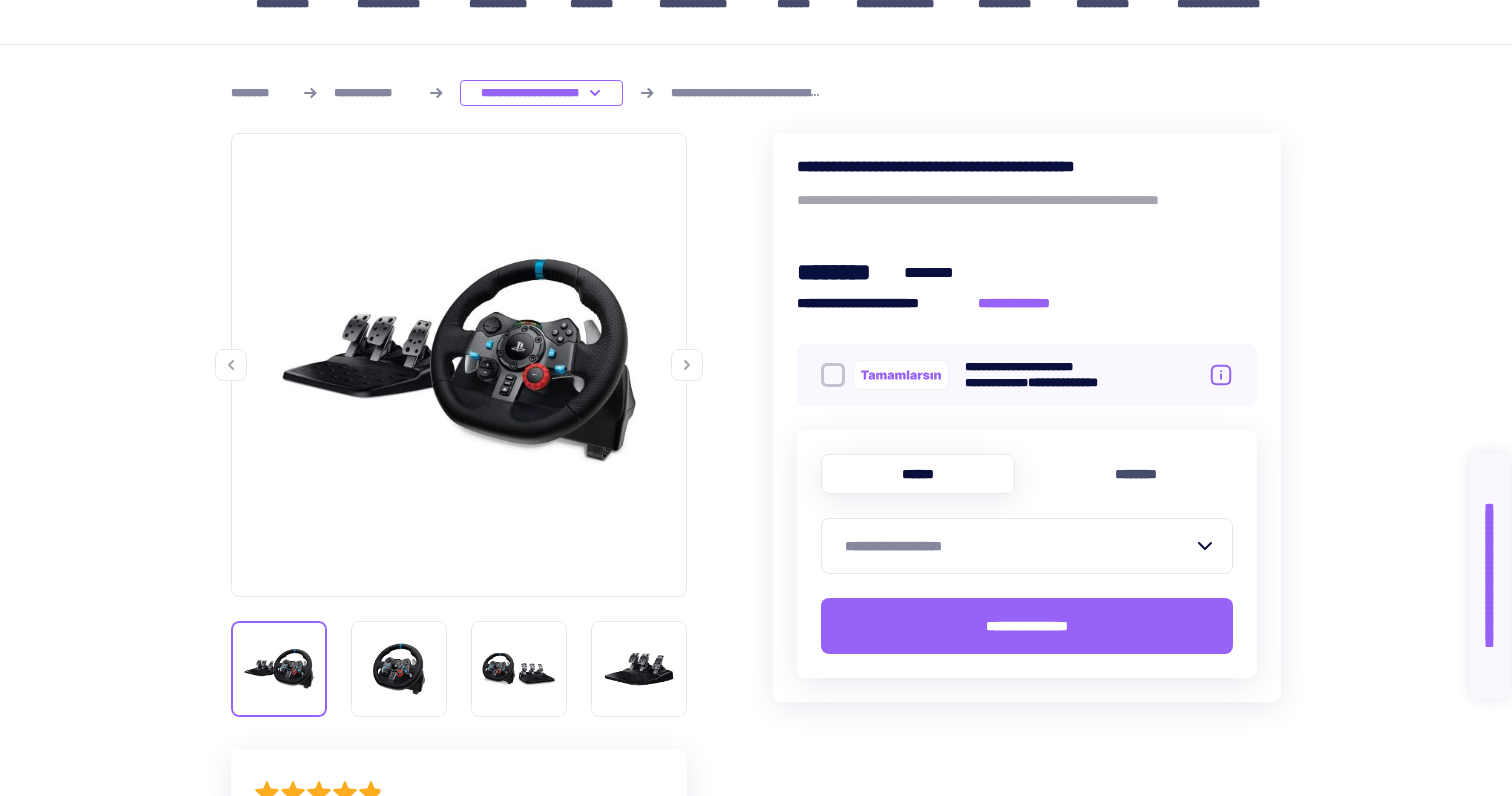 scroll, scrollTop: 0, scrollLeft: 0, axis: both 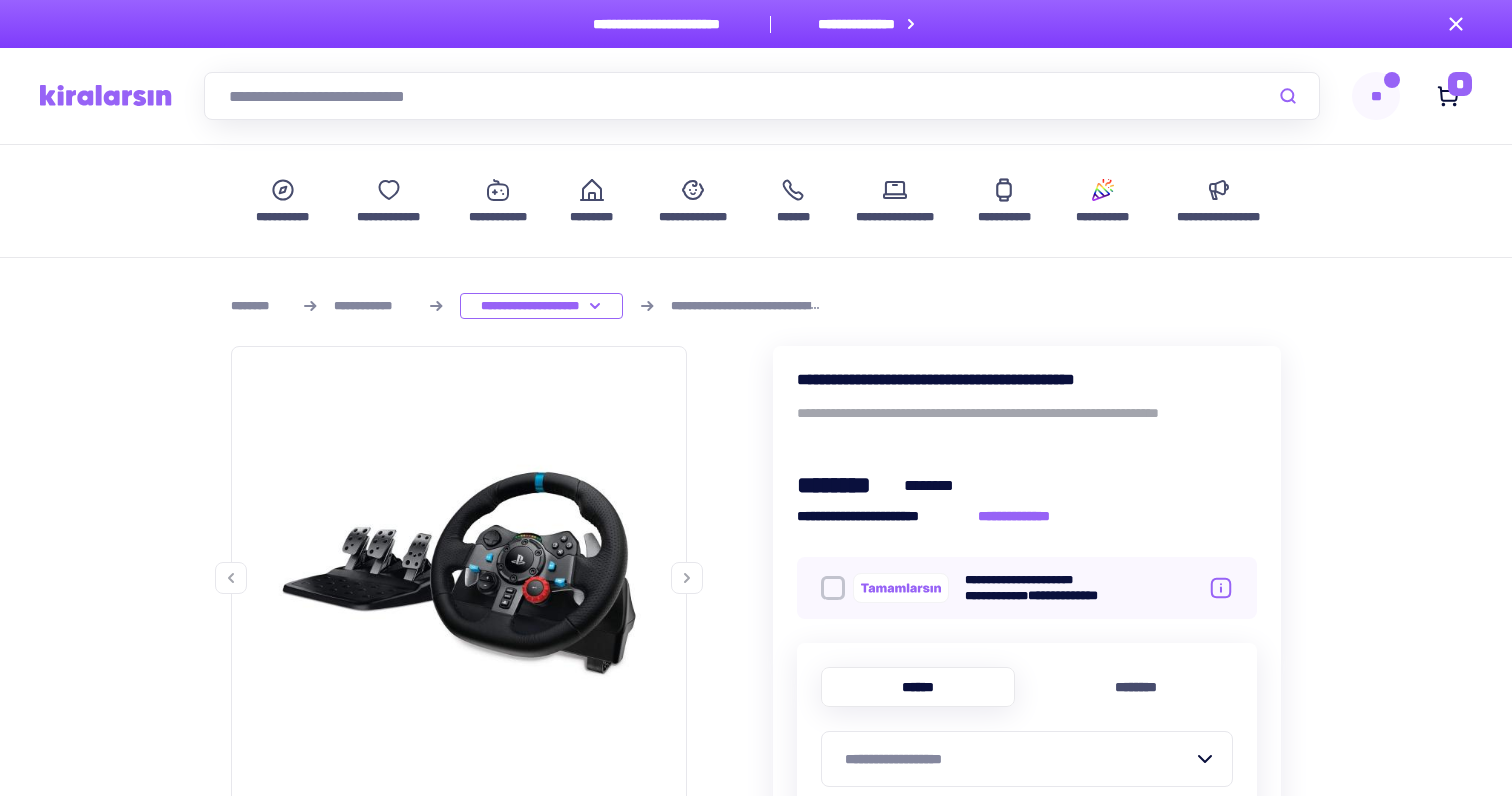 click on "**********" at bounding box center (756, 96) 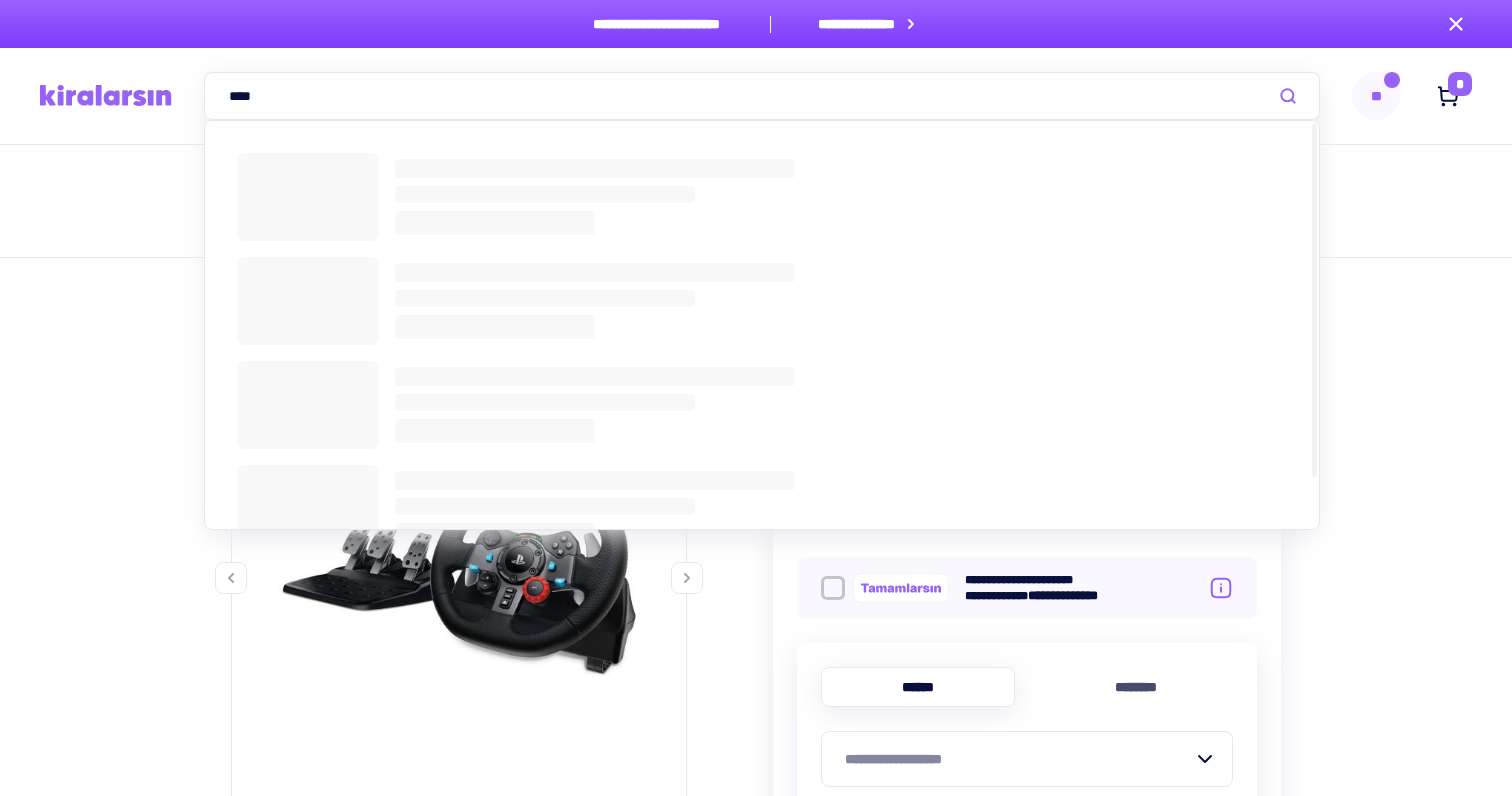type on "****" 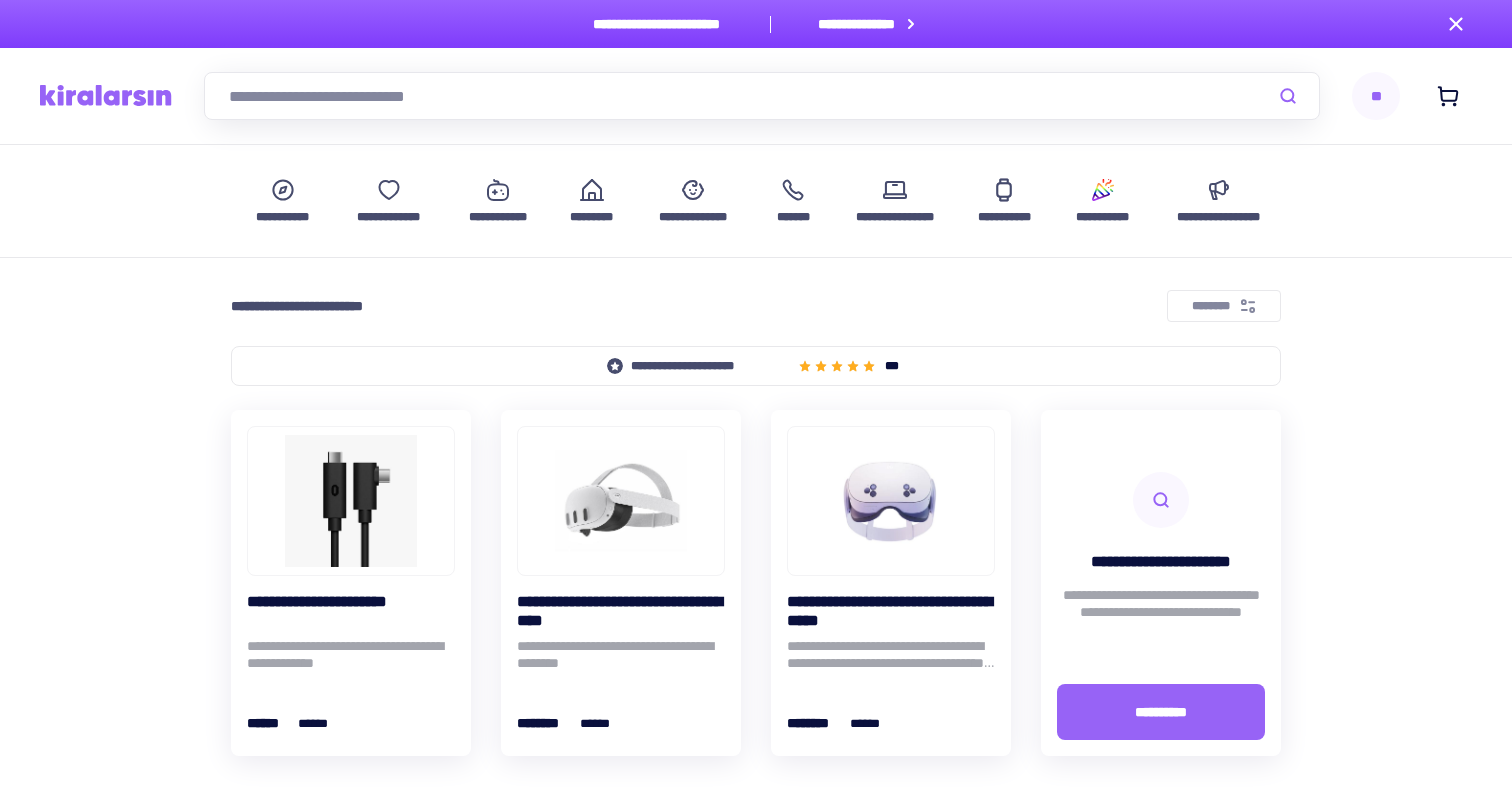 scroll, scrollTop: 0, scrollLeft: 0, axis: both 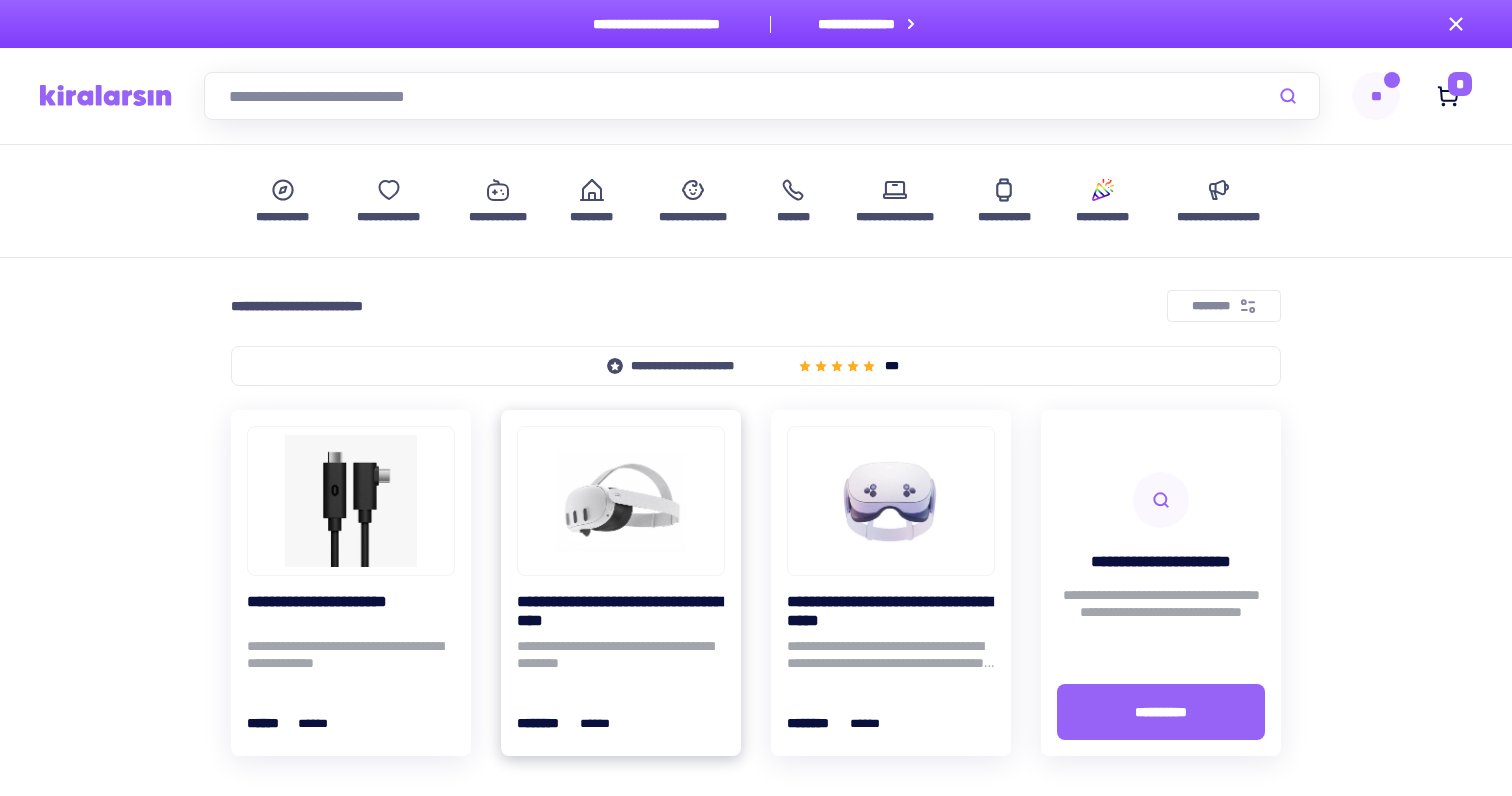 click on "**********" at bounding box center [621, 583] 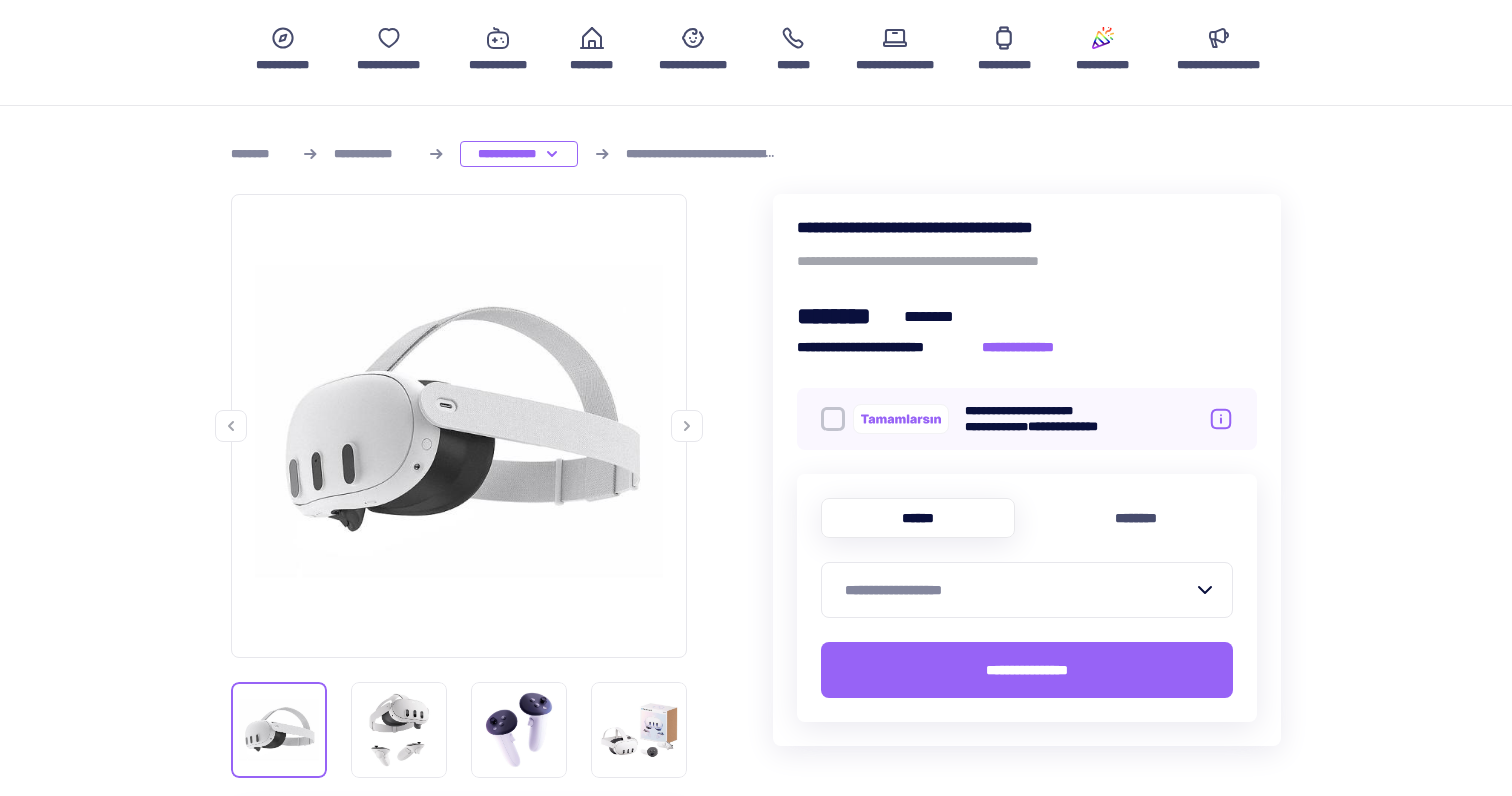 scroll, scrollTop: 156, scrollLeft: 0, axis: vertical 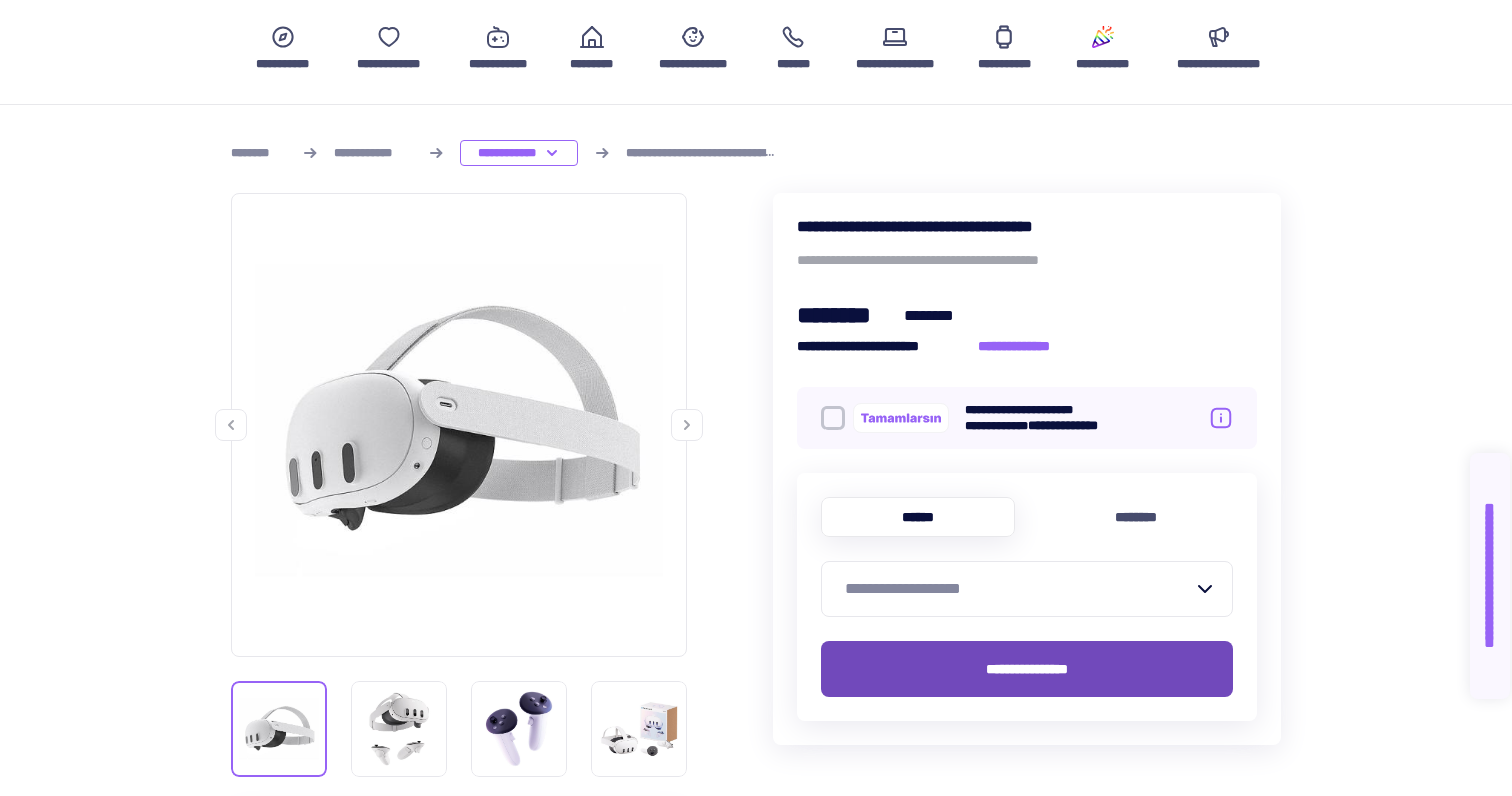 click on "**********" at bounding box center [1027, 669] 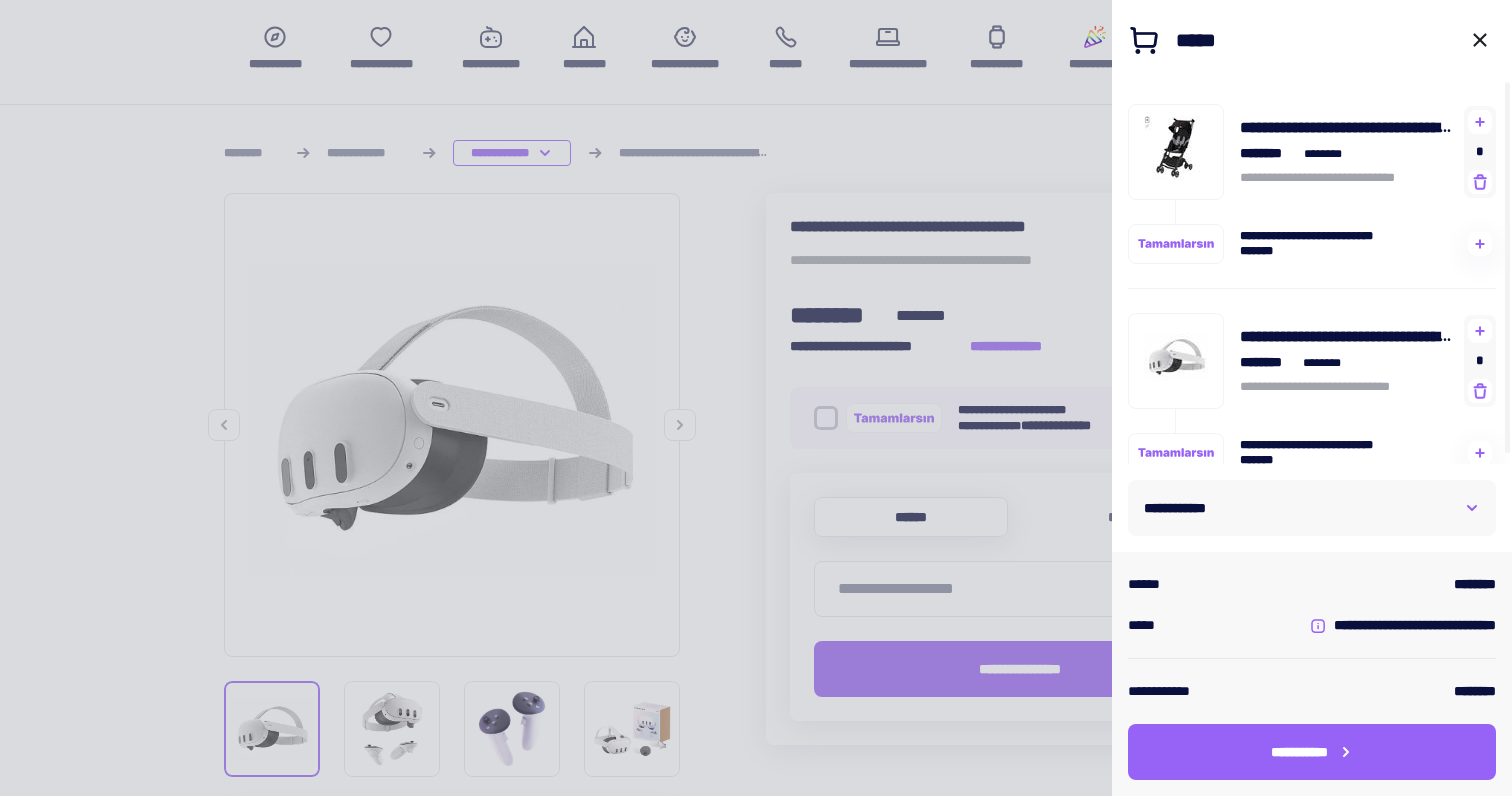 click on "*" at bounding box center (1480, 152) 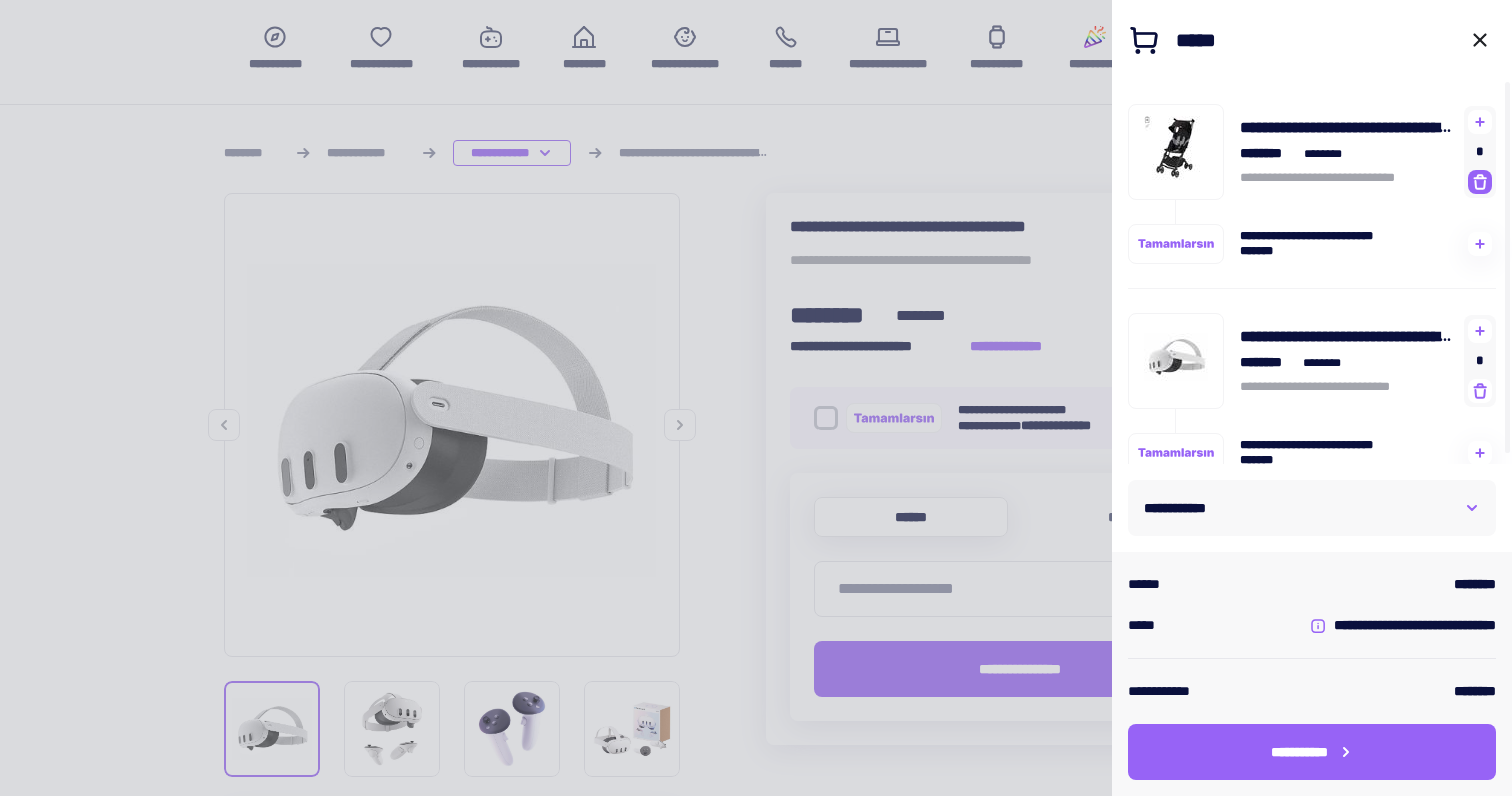 click 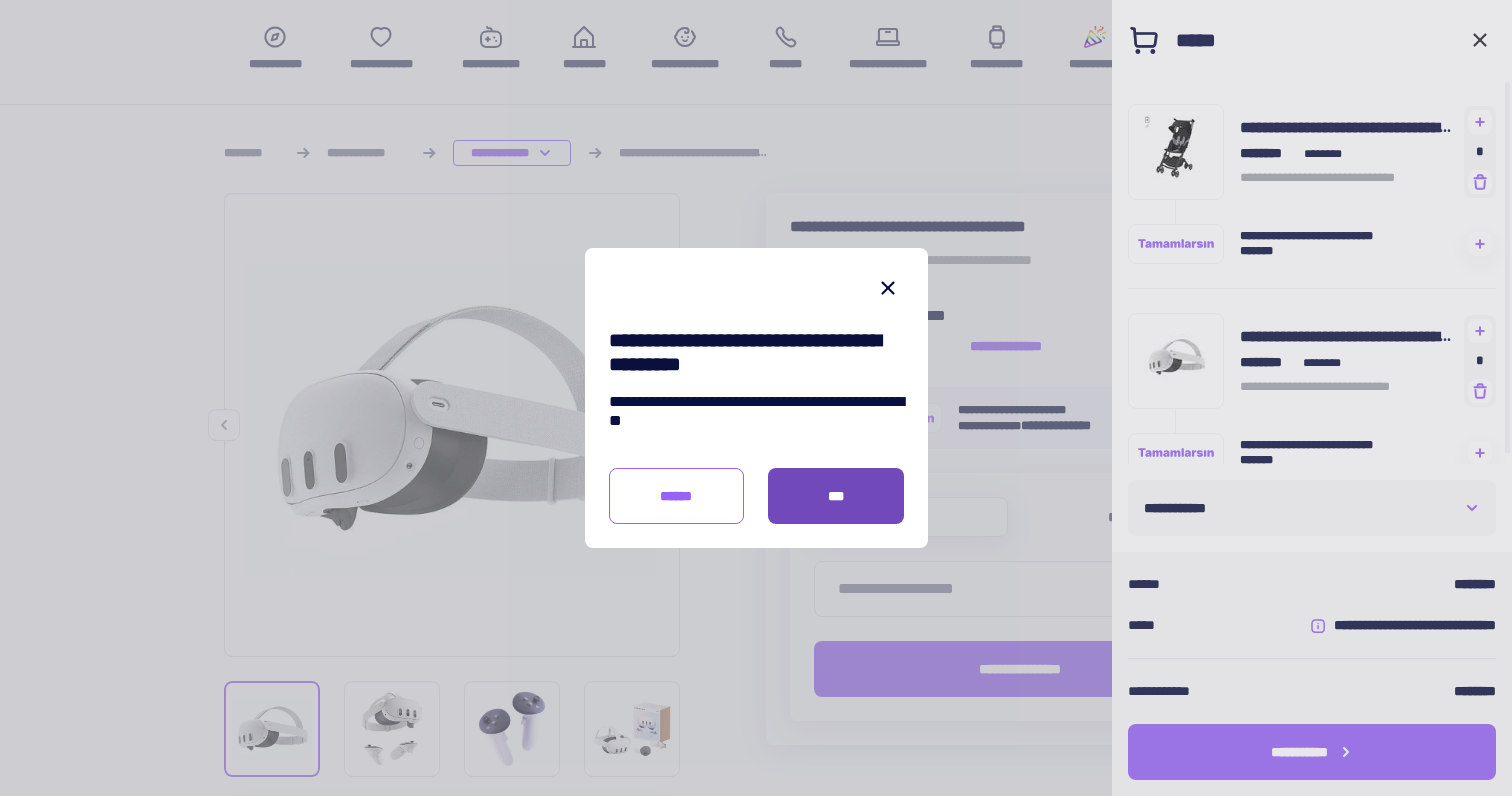 click on "***" at bounding box center (836, 496) 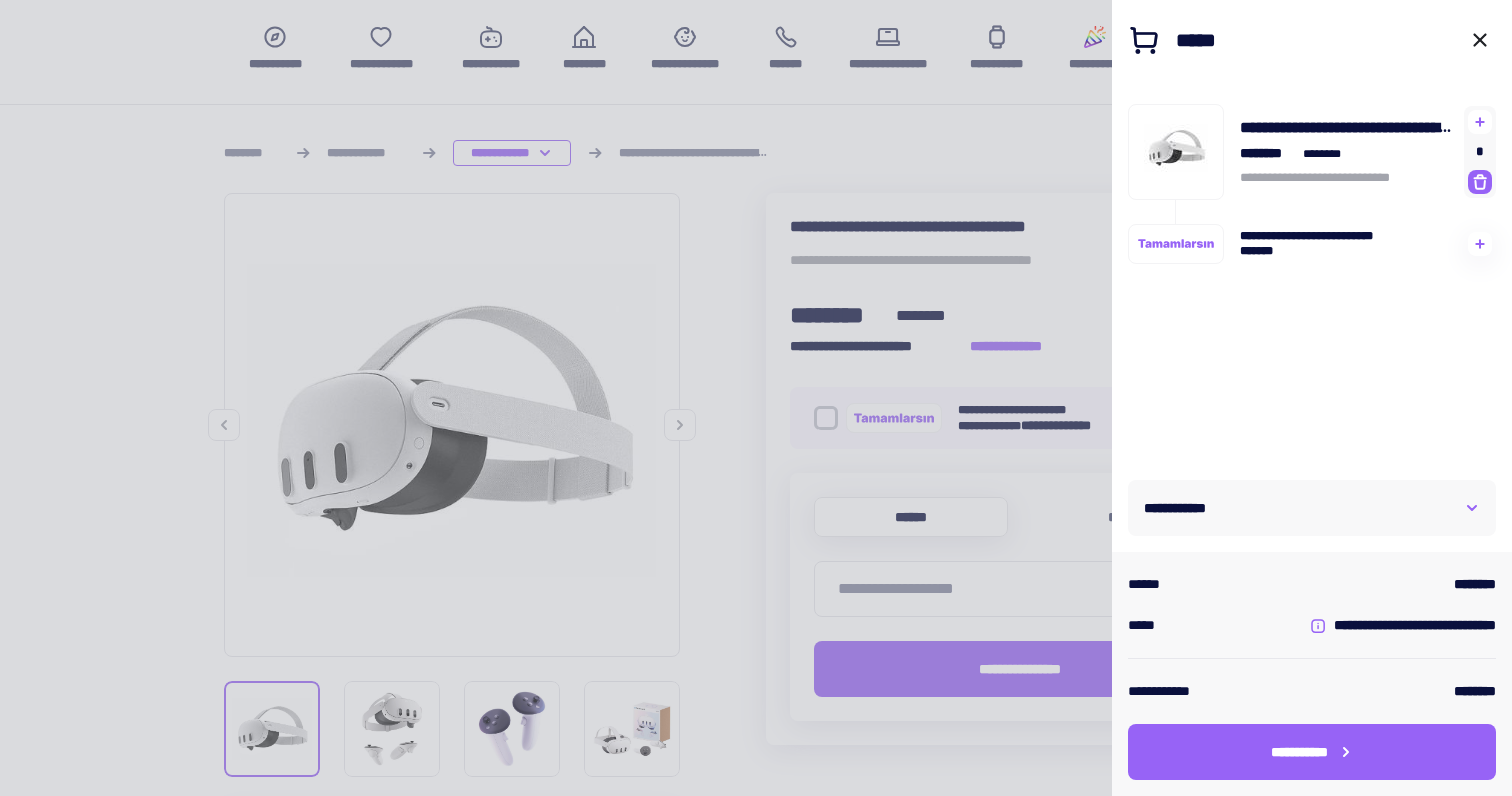 click 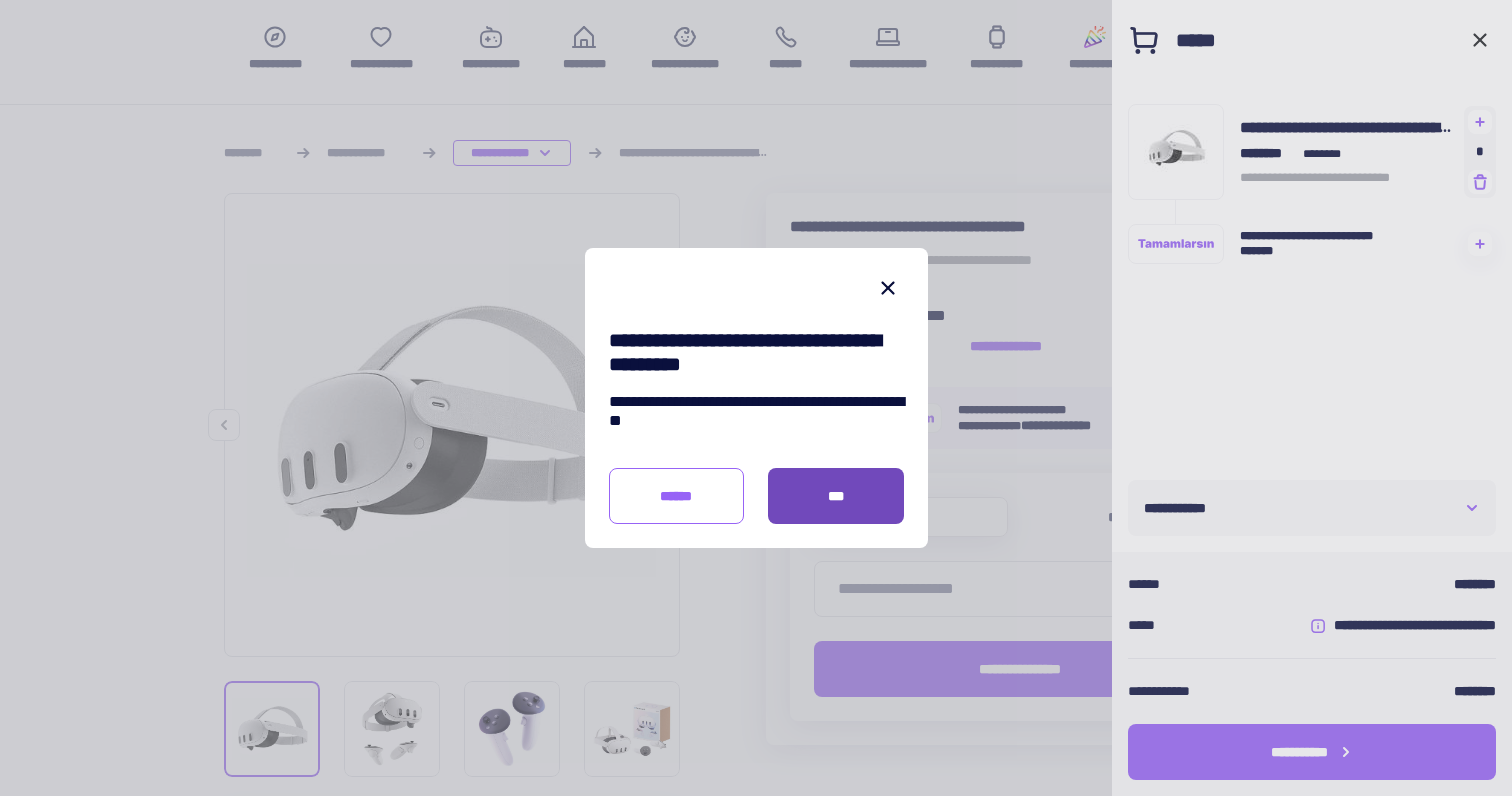 click on "***" at bounding box center [836, 496] 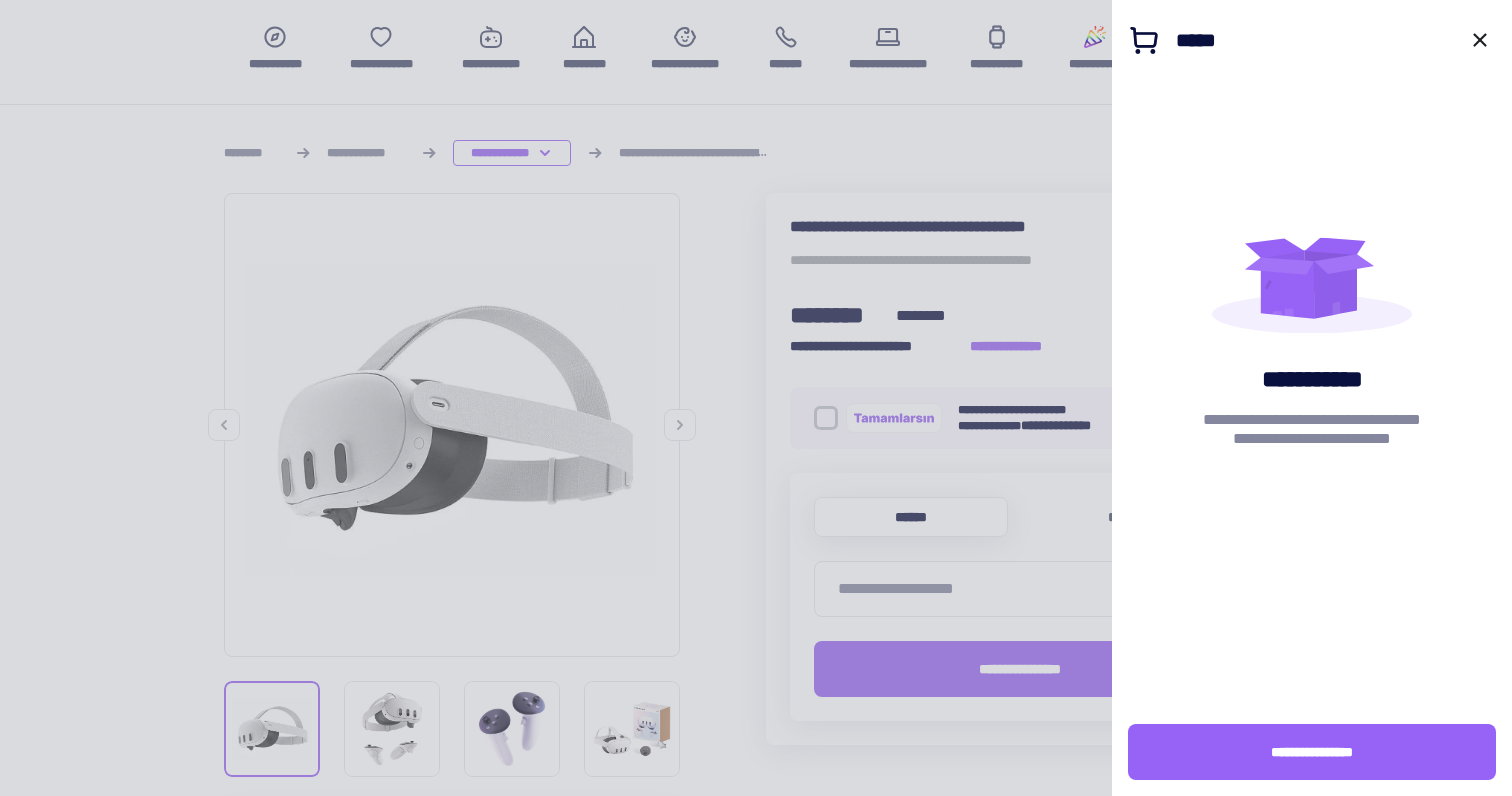 click at bounding box center [756, 398] 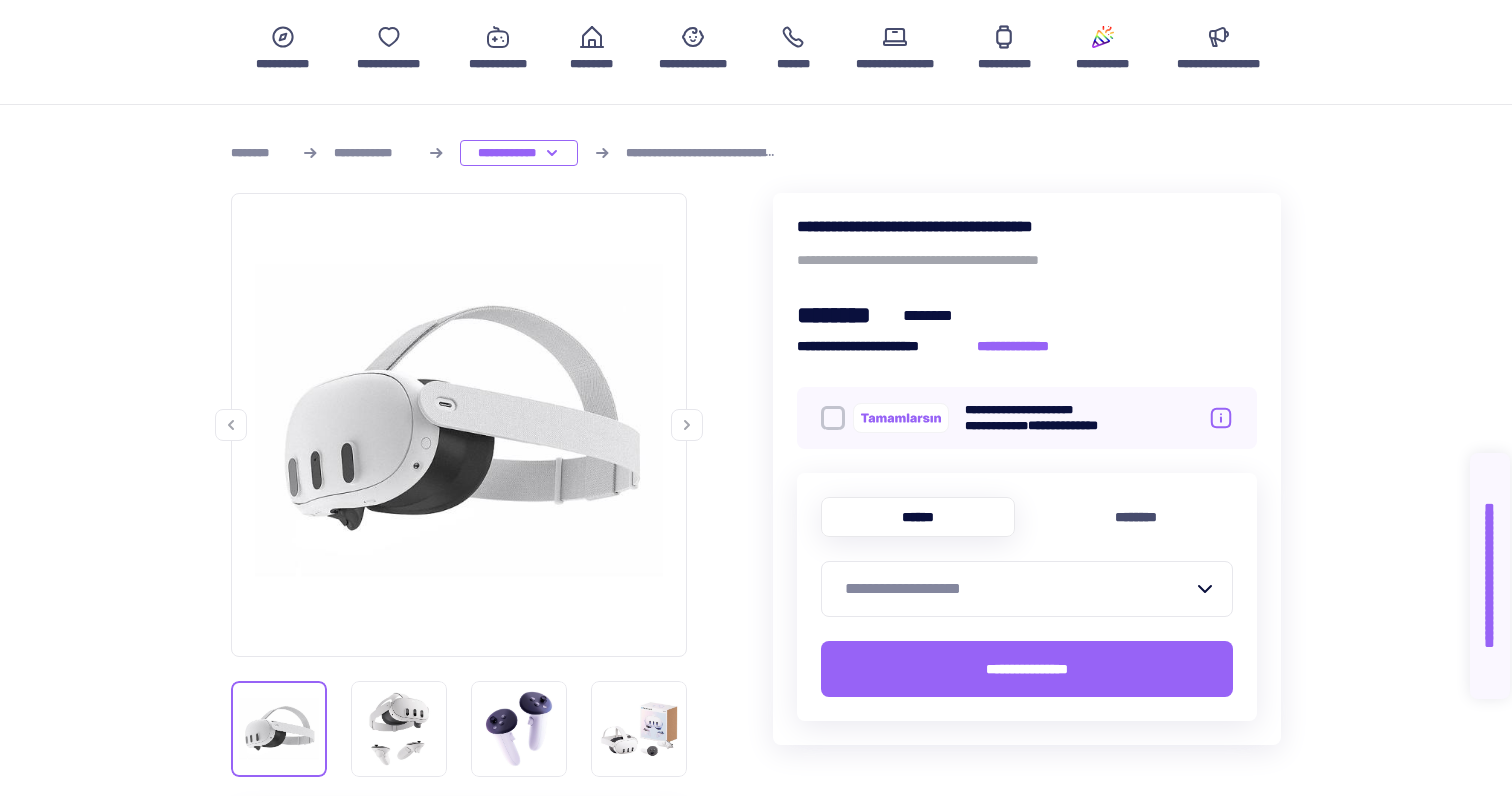 scroll, scrollTop: 0, scrollLeft: 0, axis: both 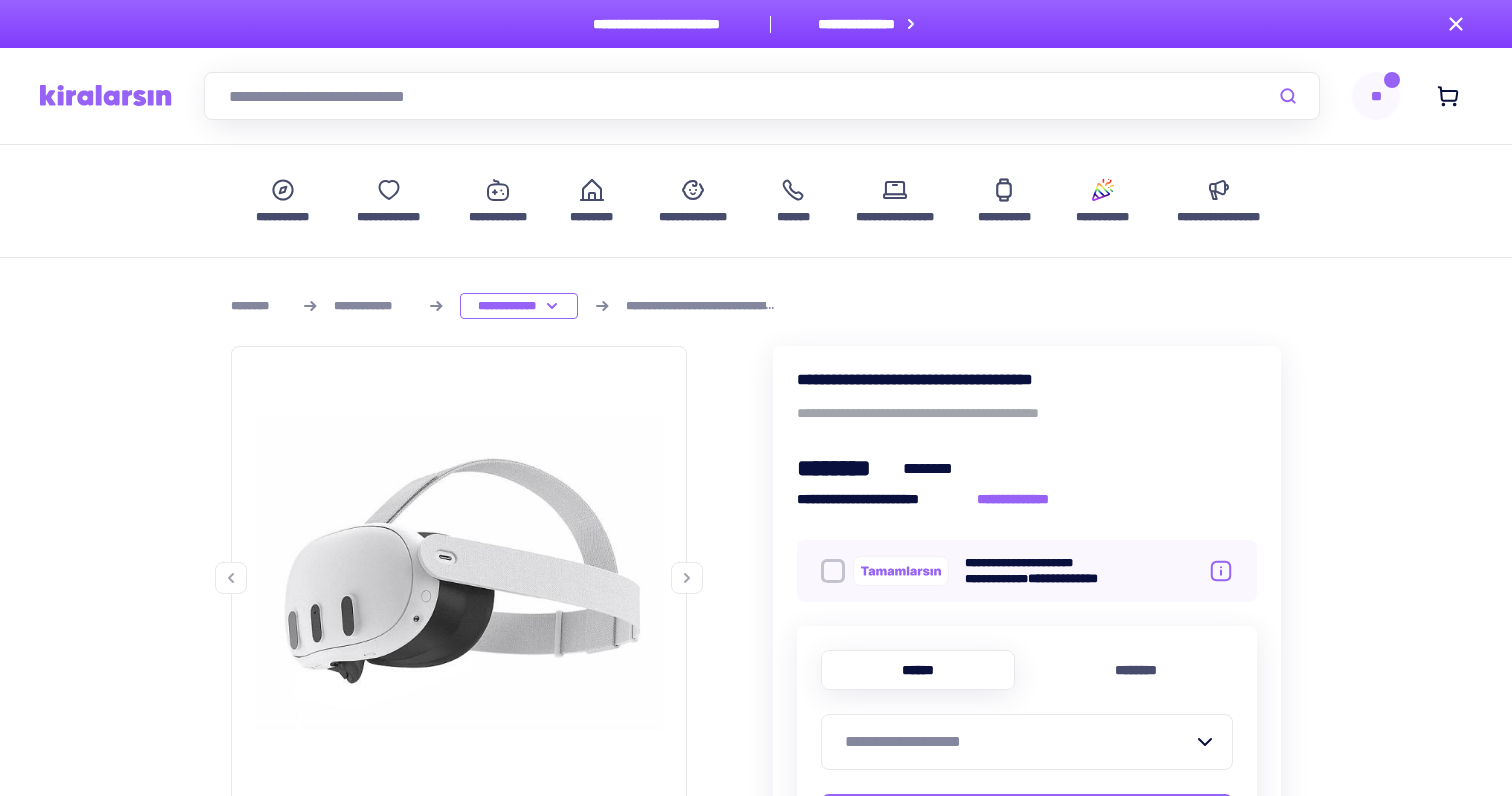 click at bounding box center (762, 96) 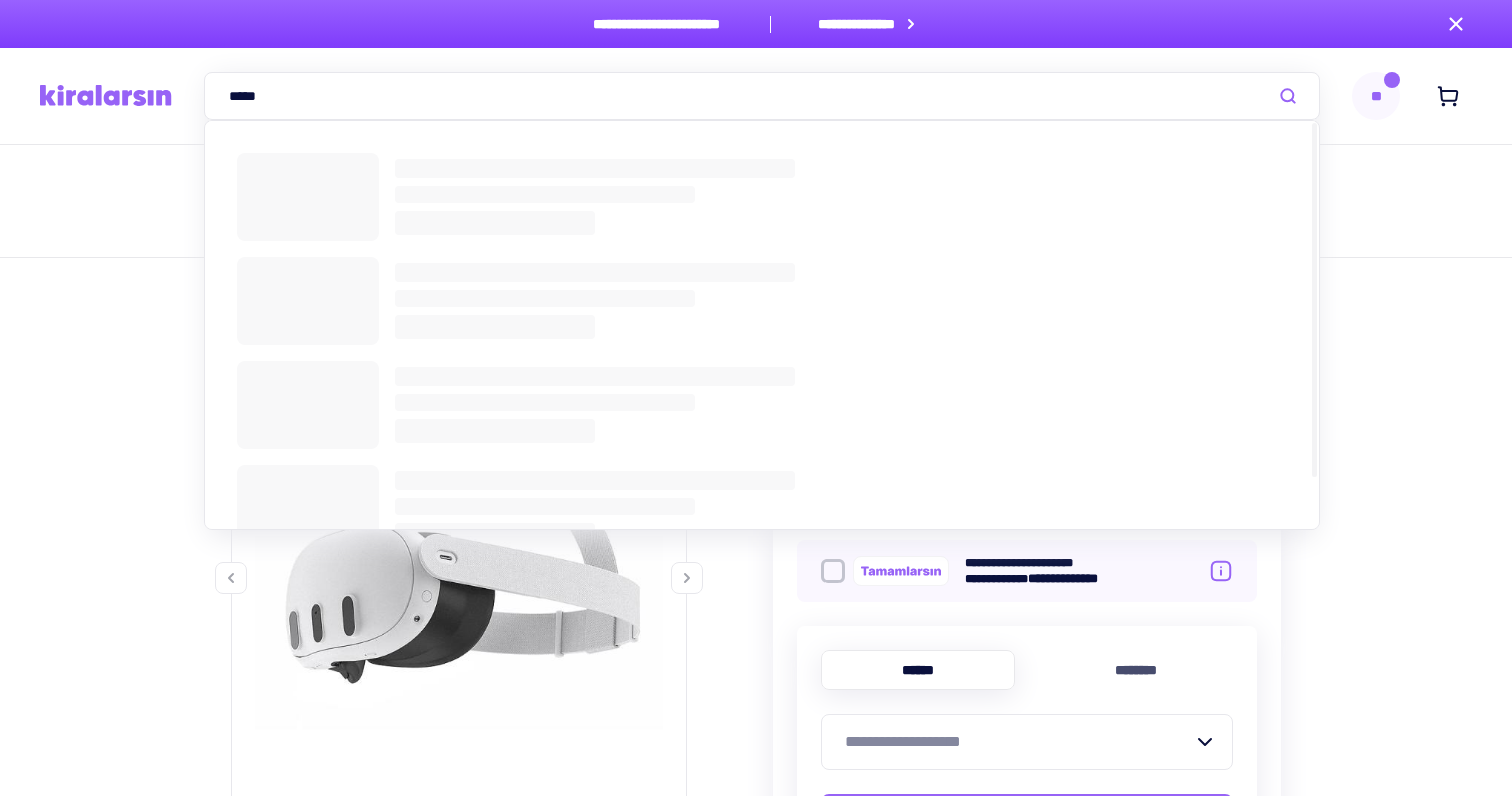 type on "*****" 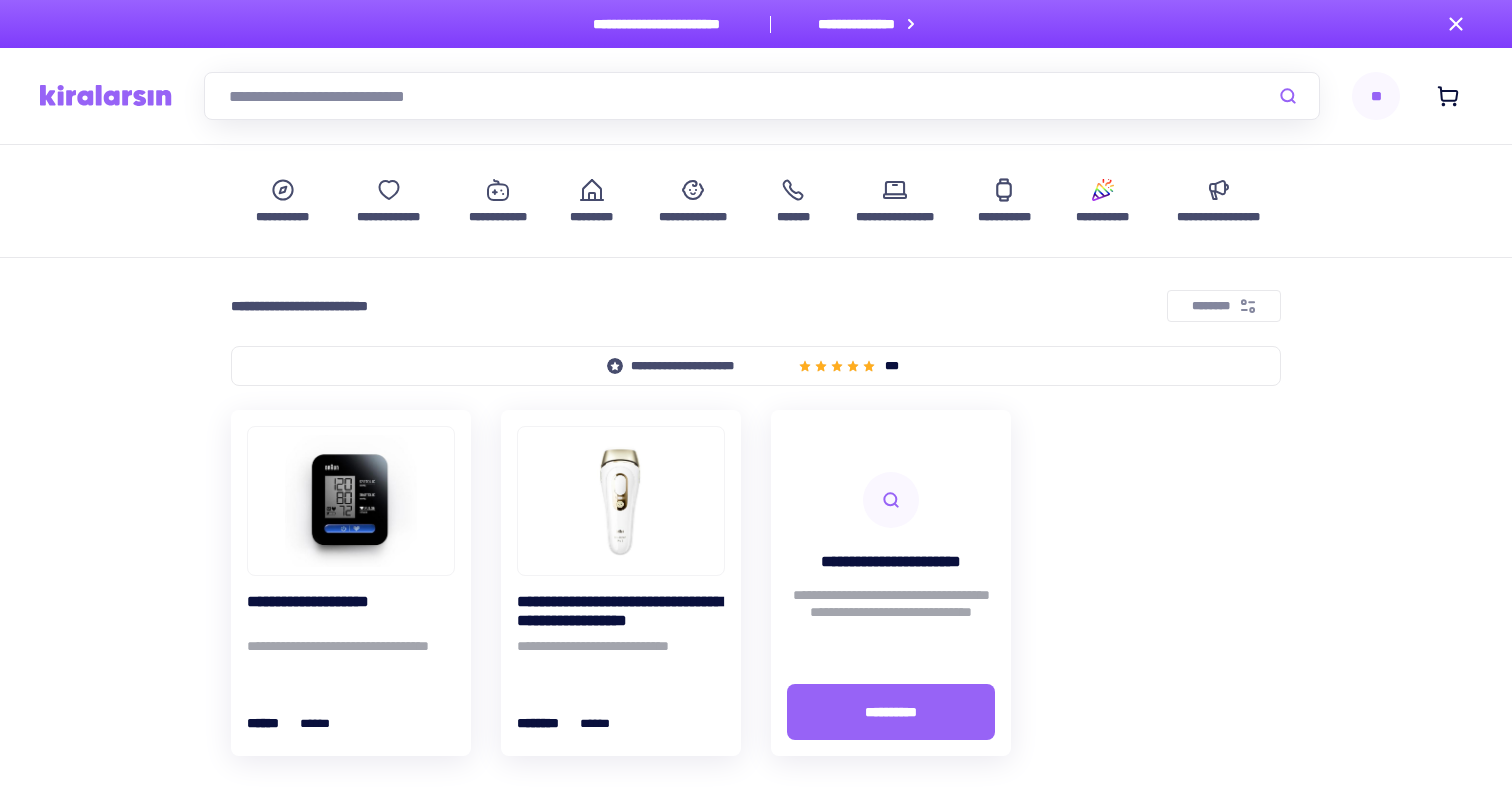 scroll, scrollTop: 0, scrollLeft: 0, axis: both 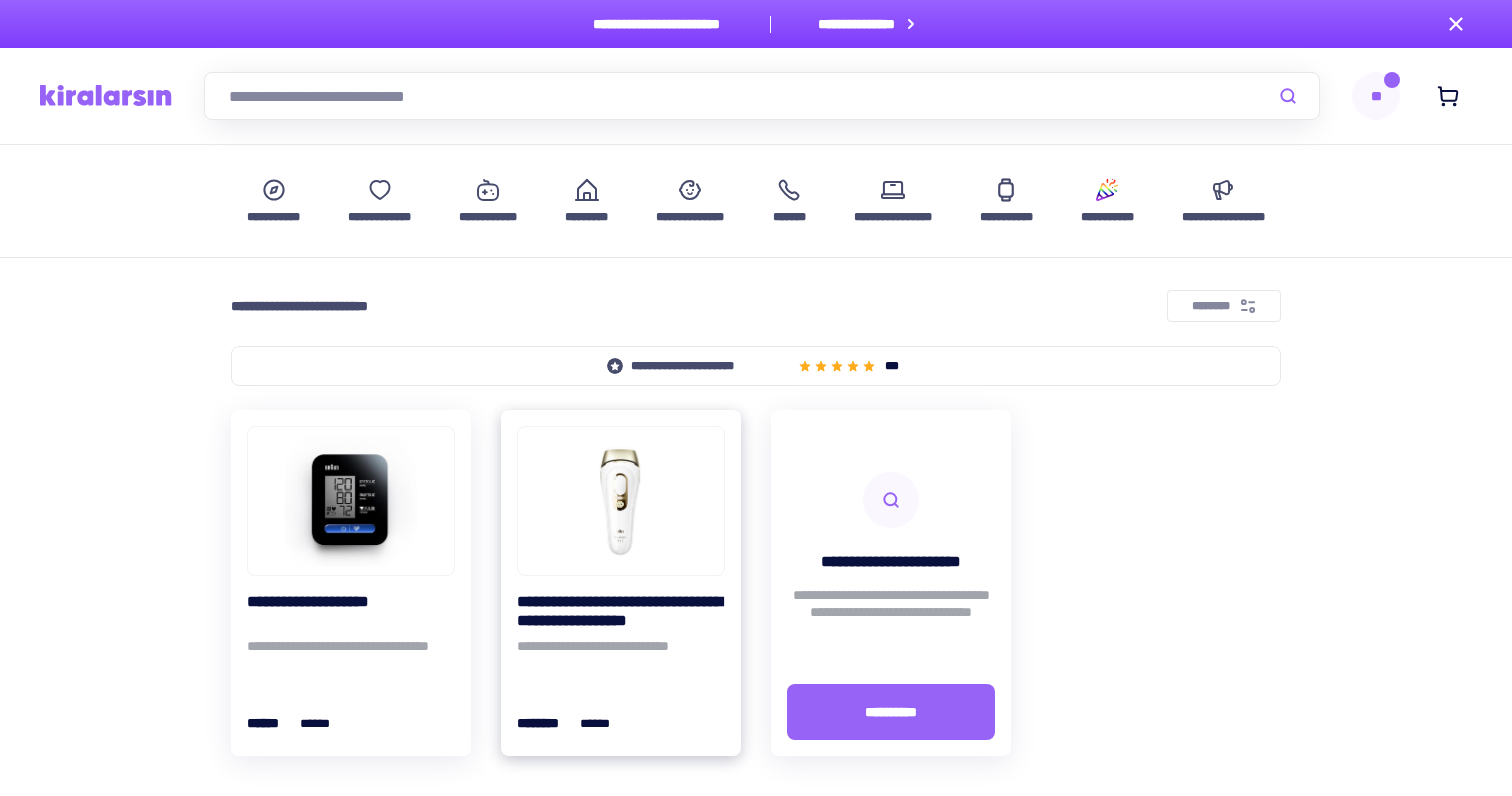 click at bounding box center [621, 501] 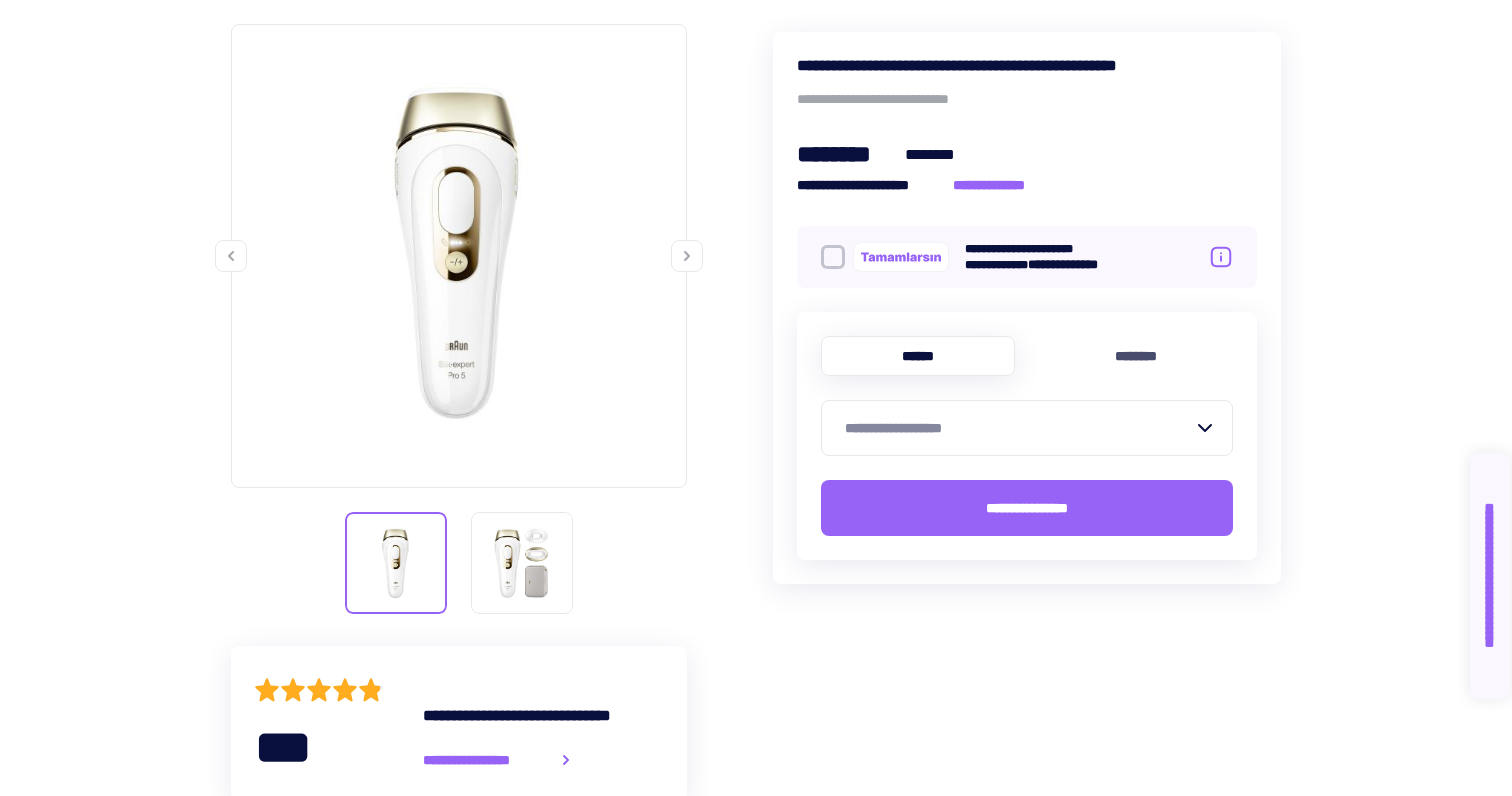 scroll, scrollTop: 0, scrollLeft: 0, axis: both 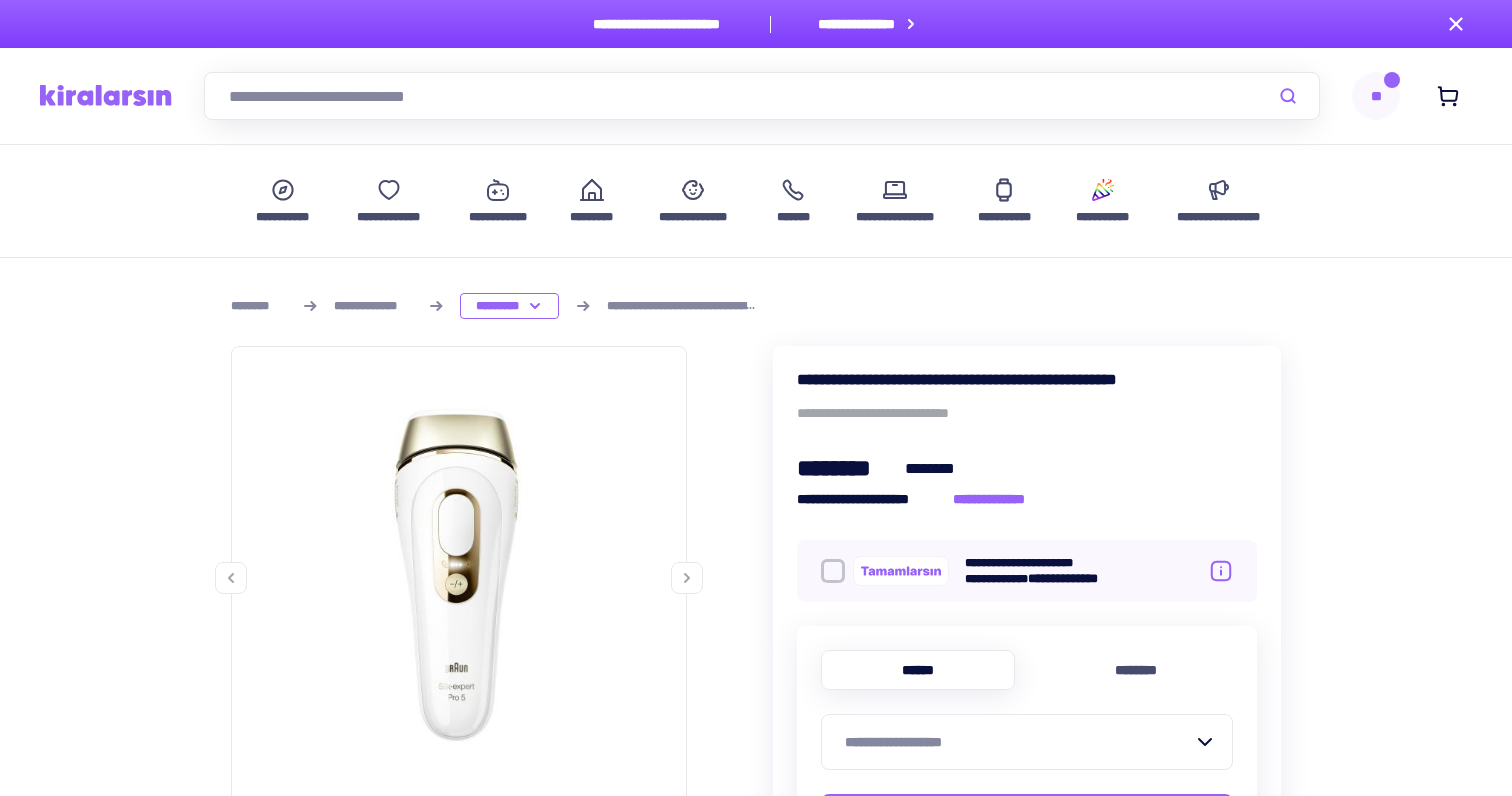 click at bounding box center (762, 96) 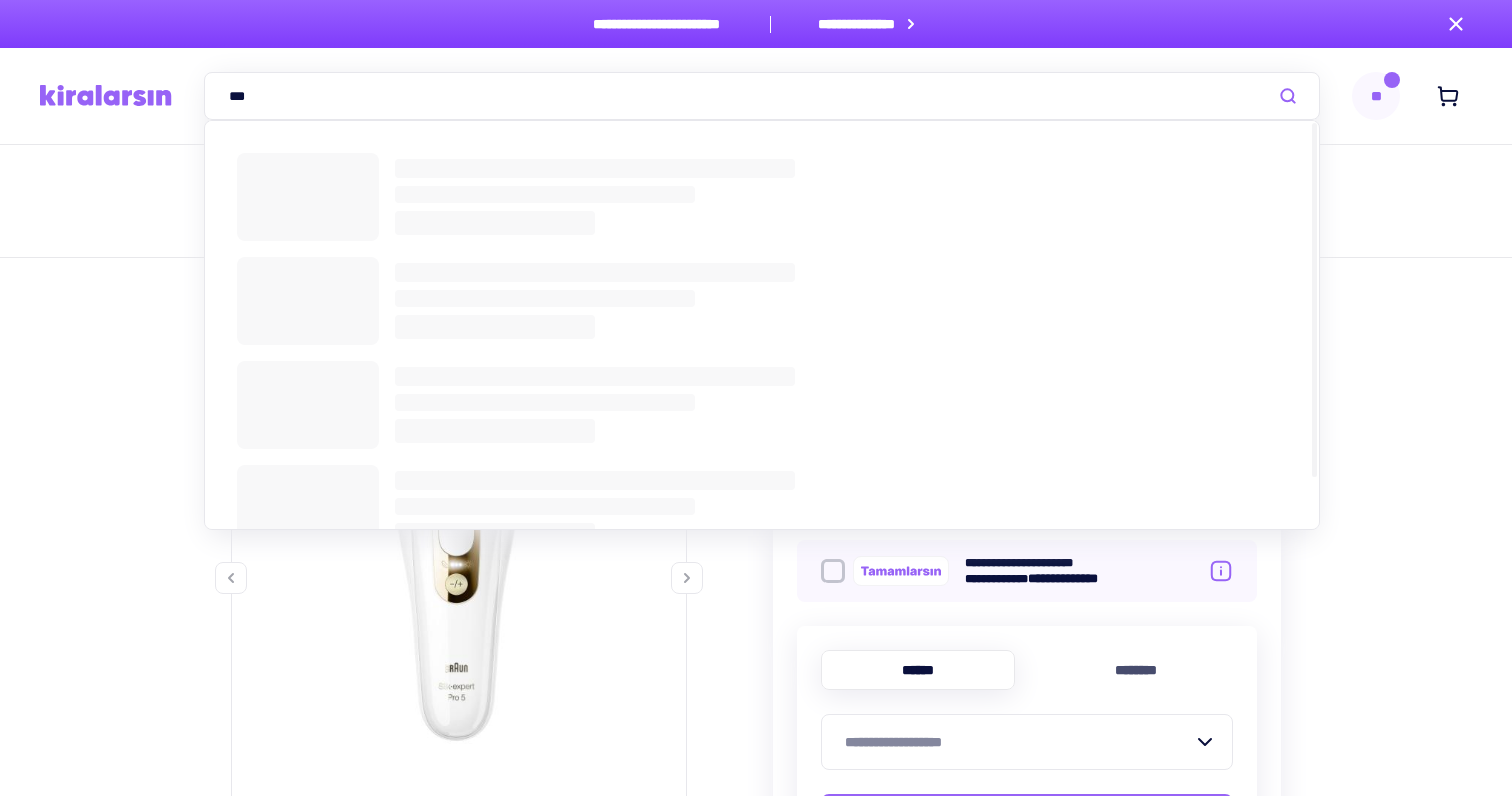 type on "***" 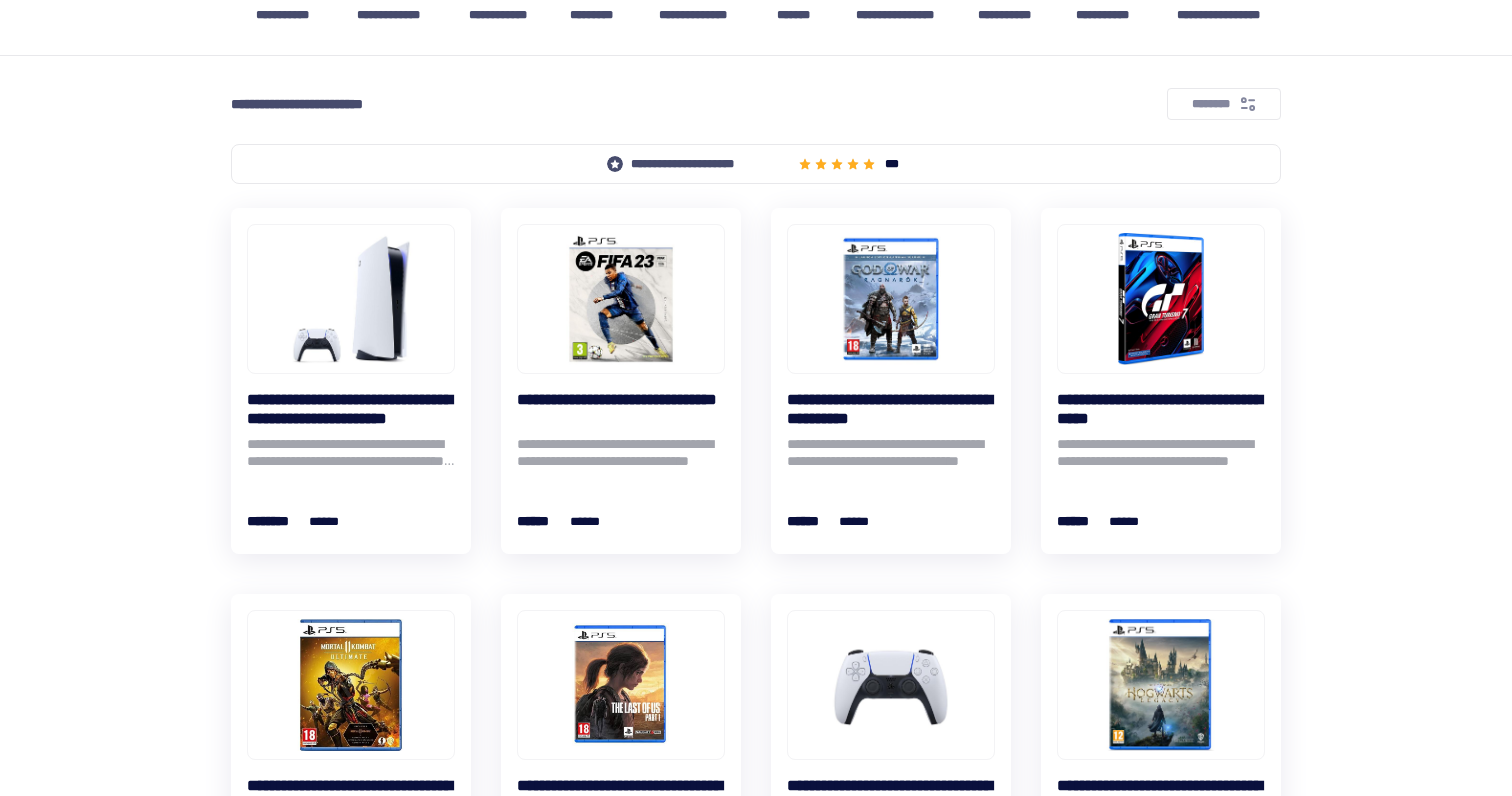 scroll, scrollTop: 234, scrollLeft: 0, axis: vertical 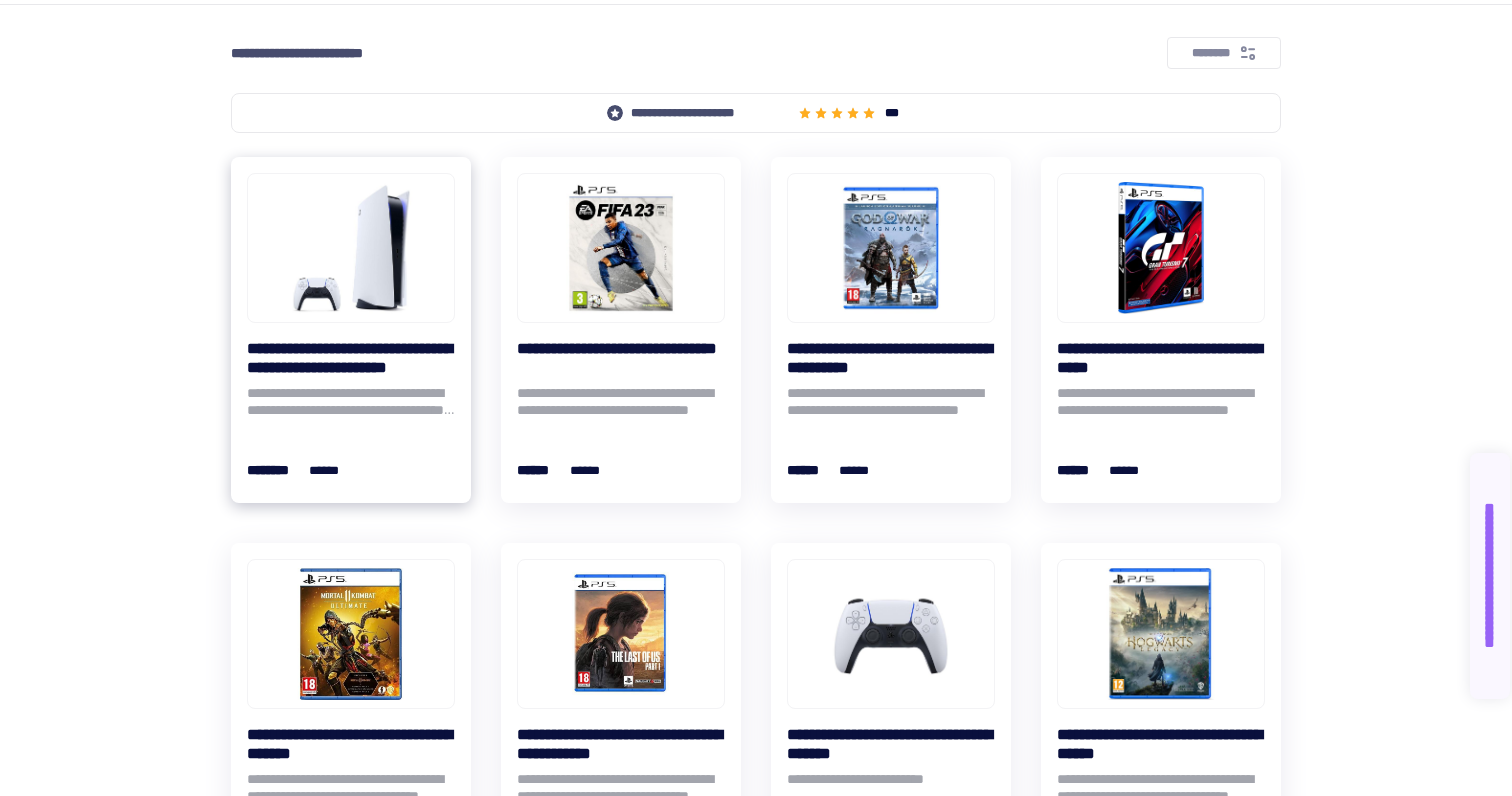 click at bounding box center [351, 248] 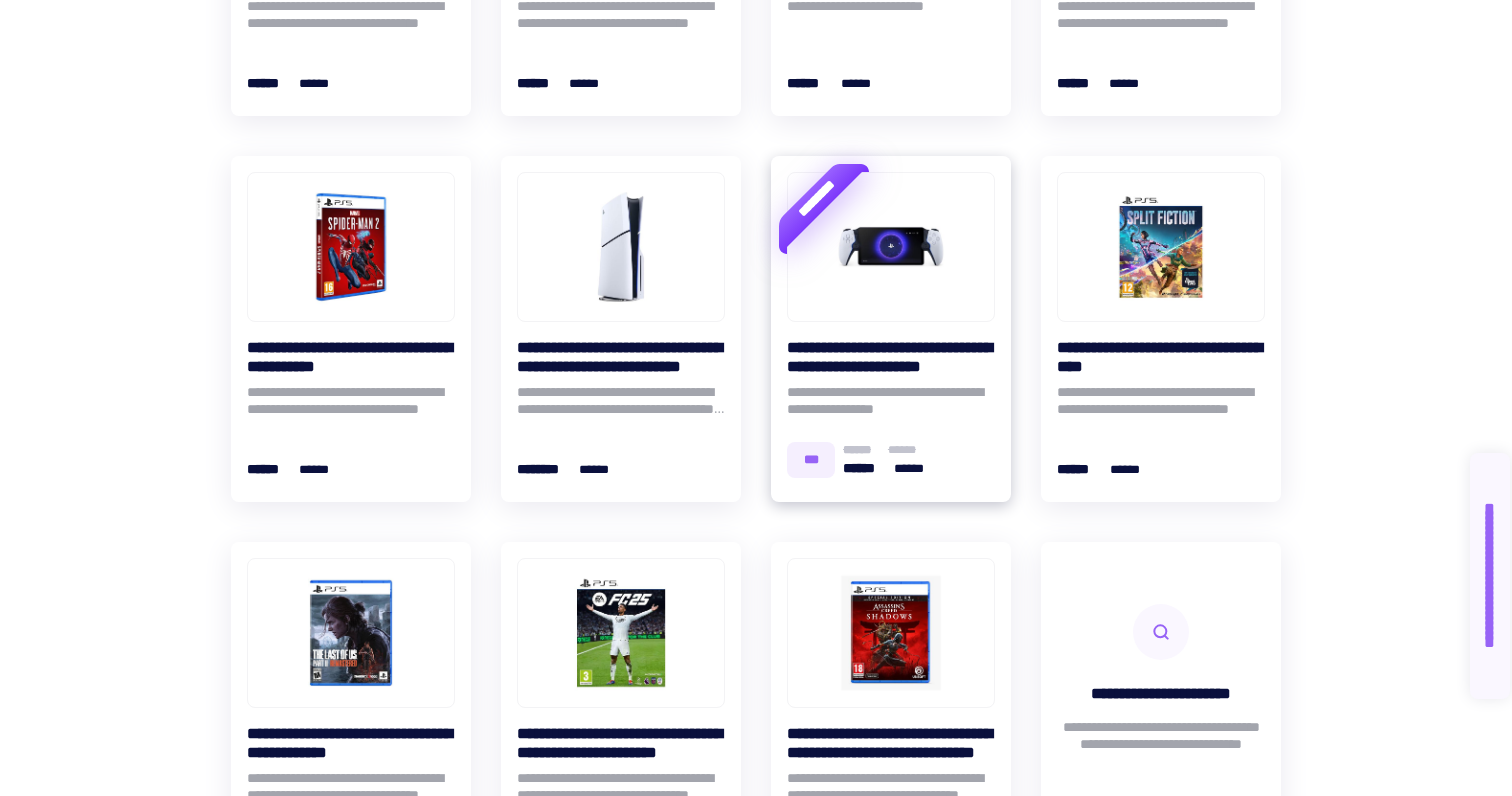 scroll, scrollTop: 1029, scrollLeft: 0, axis: vertical 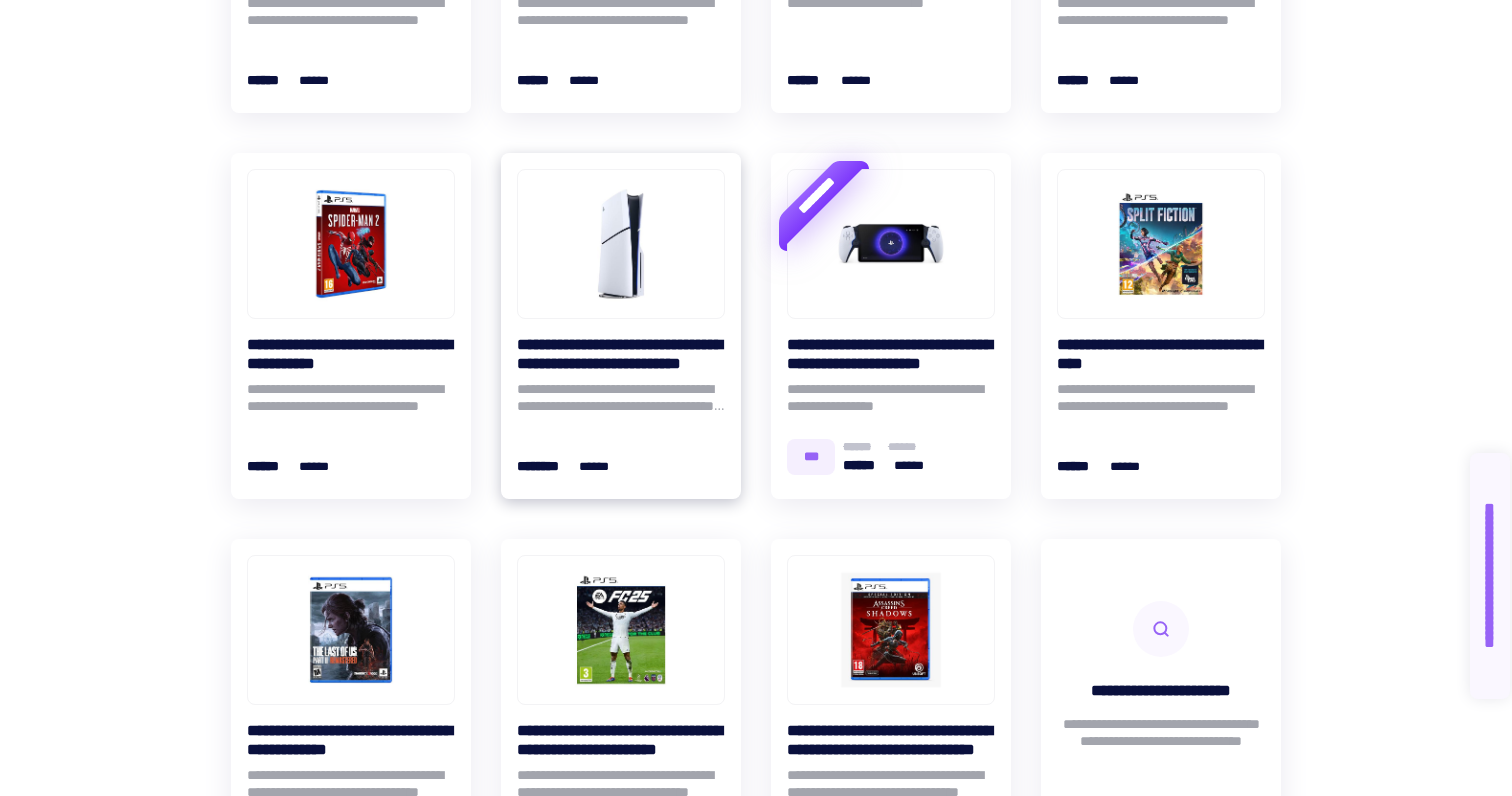 click at bounding box center [621, 244] 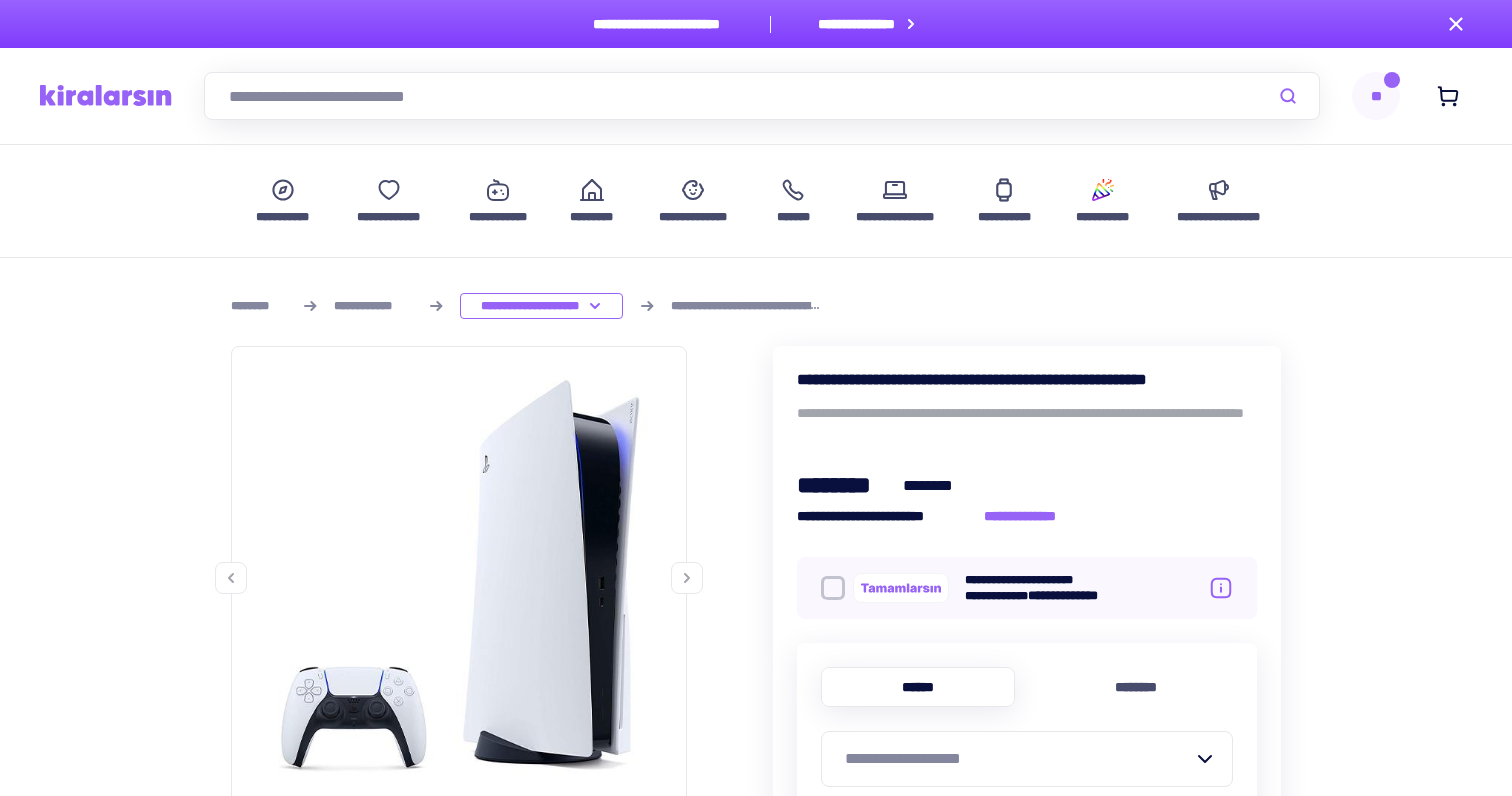 scroll, scrollTop: 0, scrollLeft: 0, axis: both 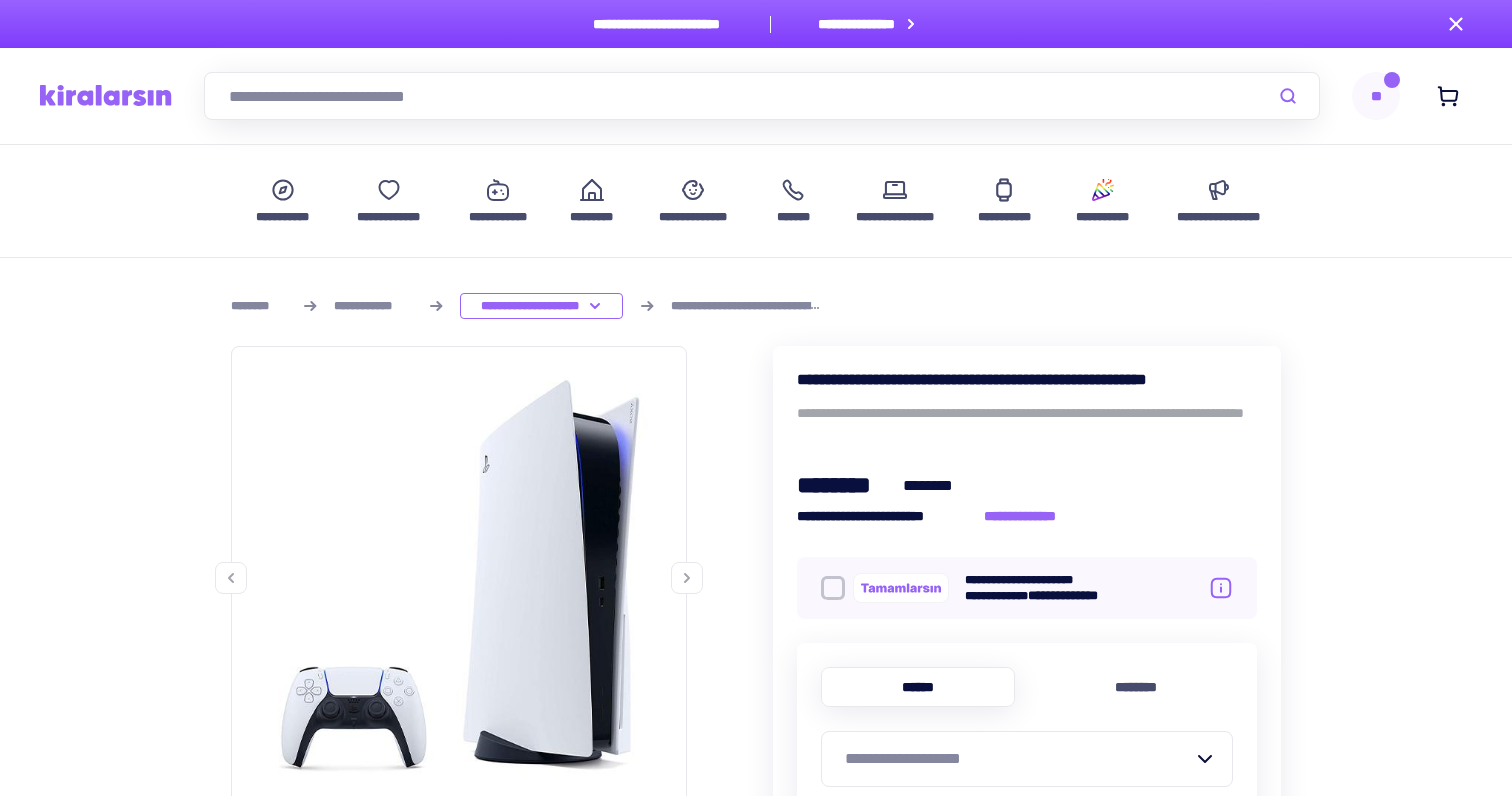 click at bounding box center [762, 96] 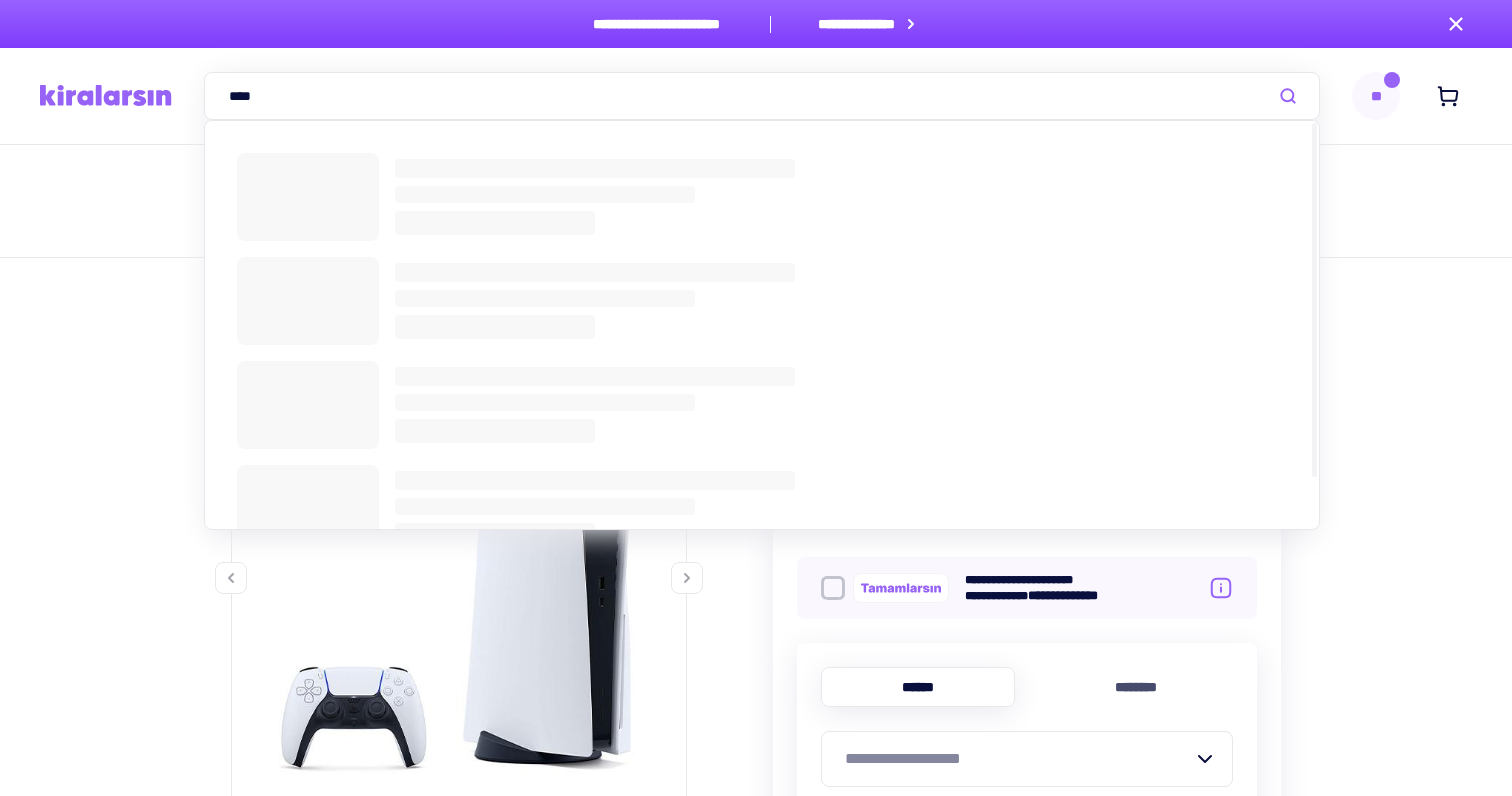 type on "****" 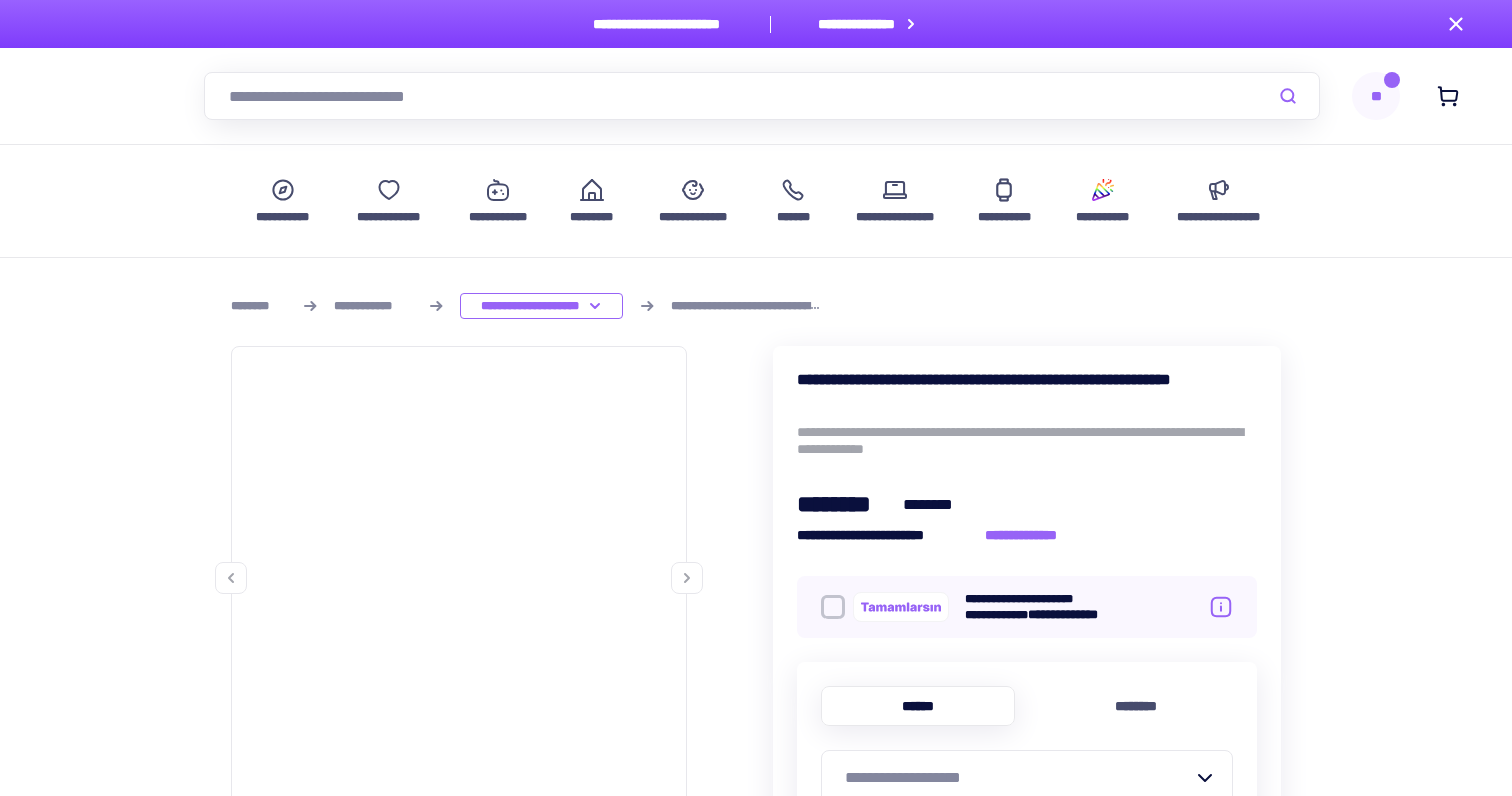 scroll, scrollTop: 0, scrollLeft: 0, axis: both 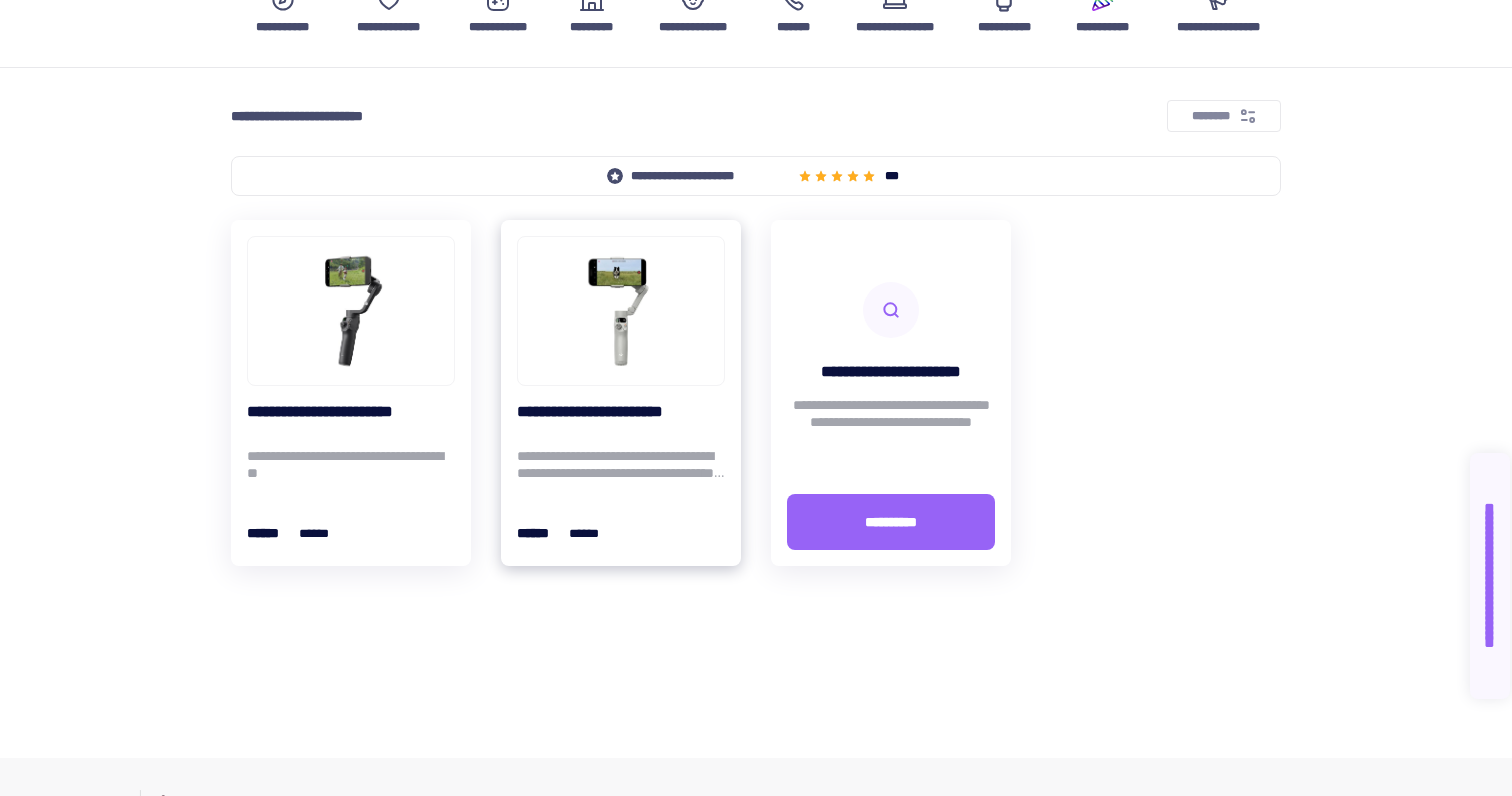 click at bounding box center (621, 311) 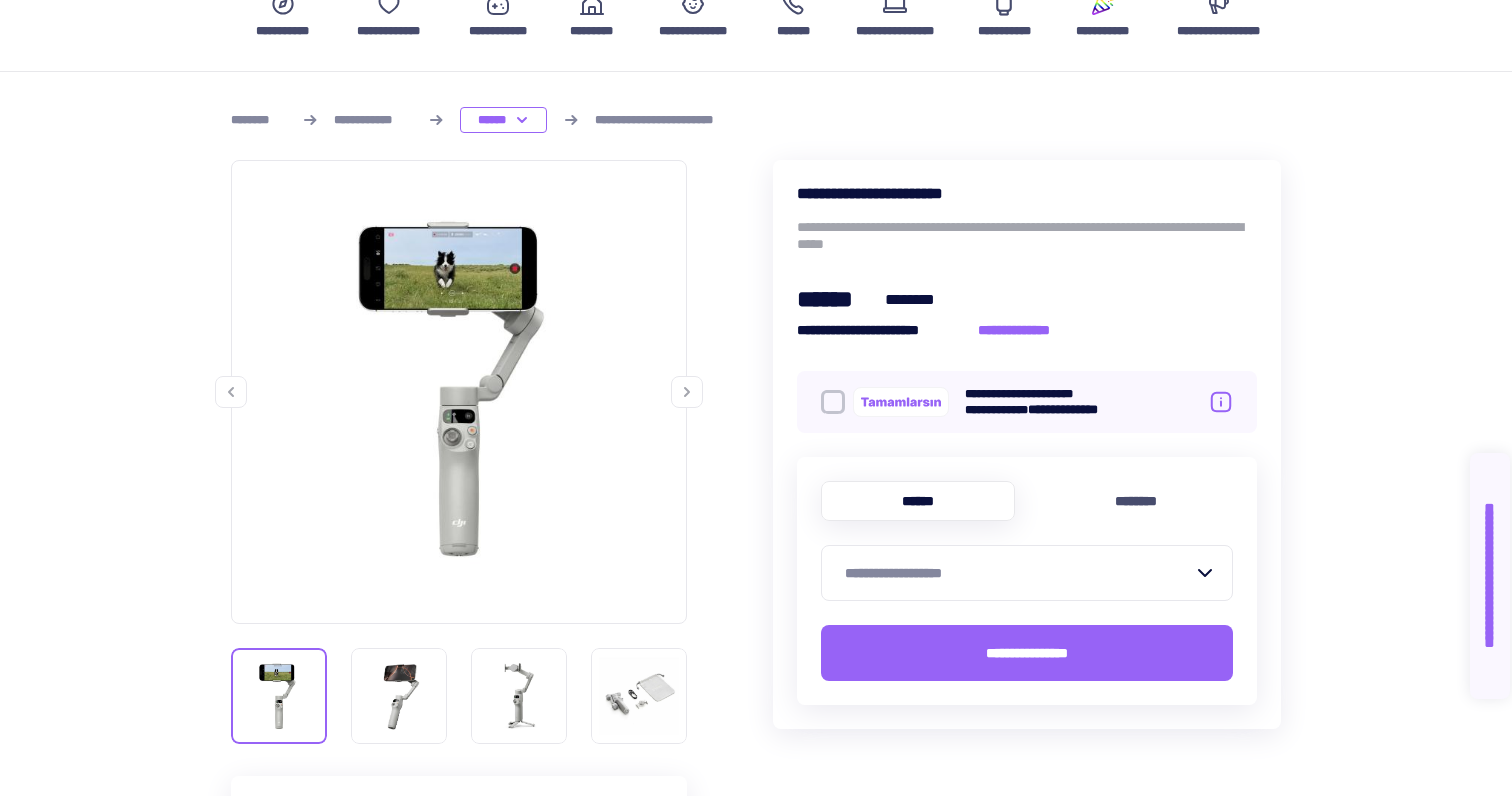 scroll, scrollTop: 178, scrollLeft: 0, axis: vertical 